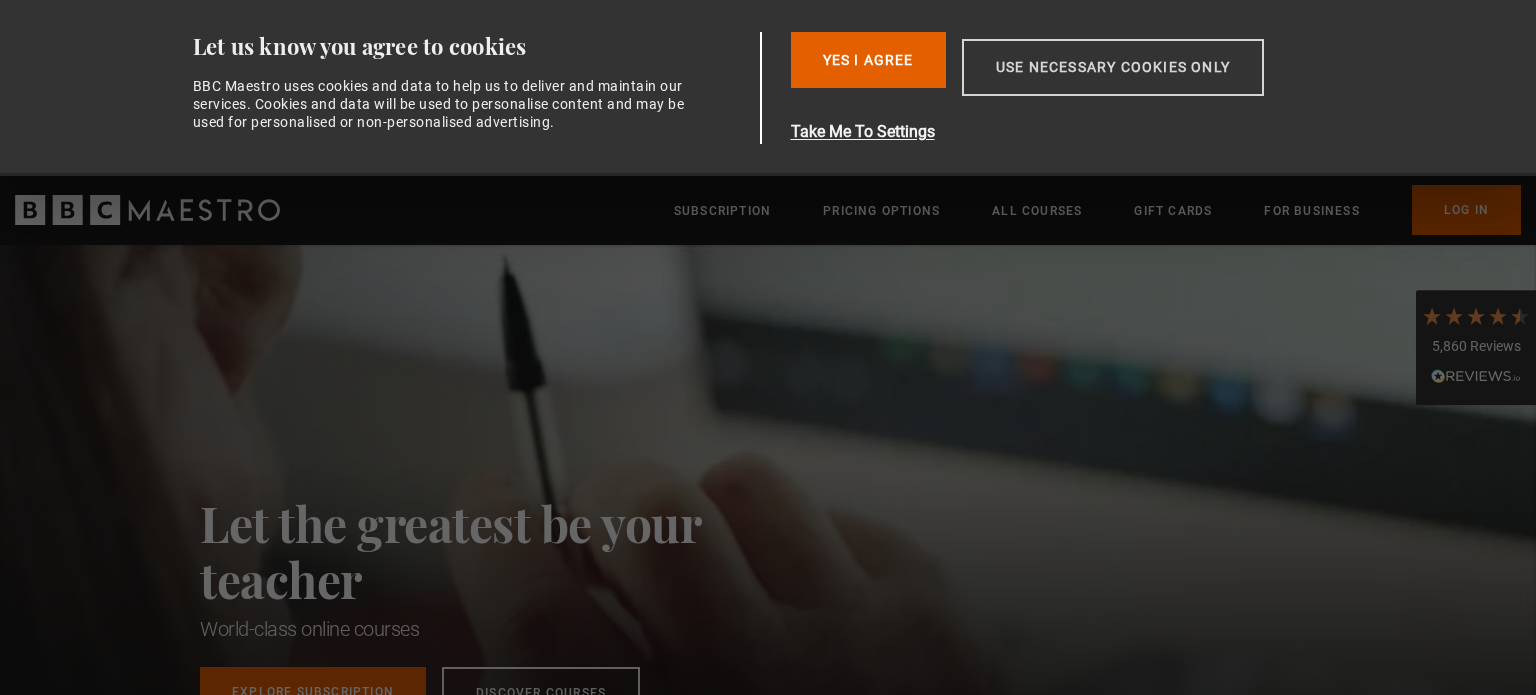 scroll, scrollTop: 0, scrollLeft: 0, axis: both 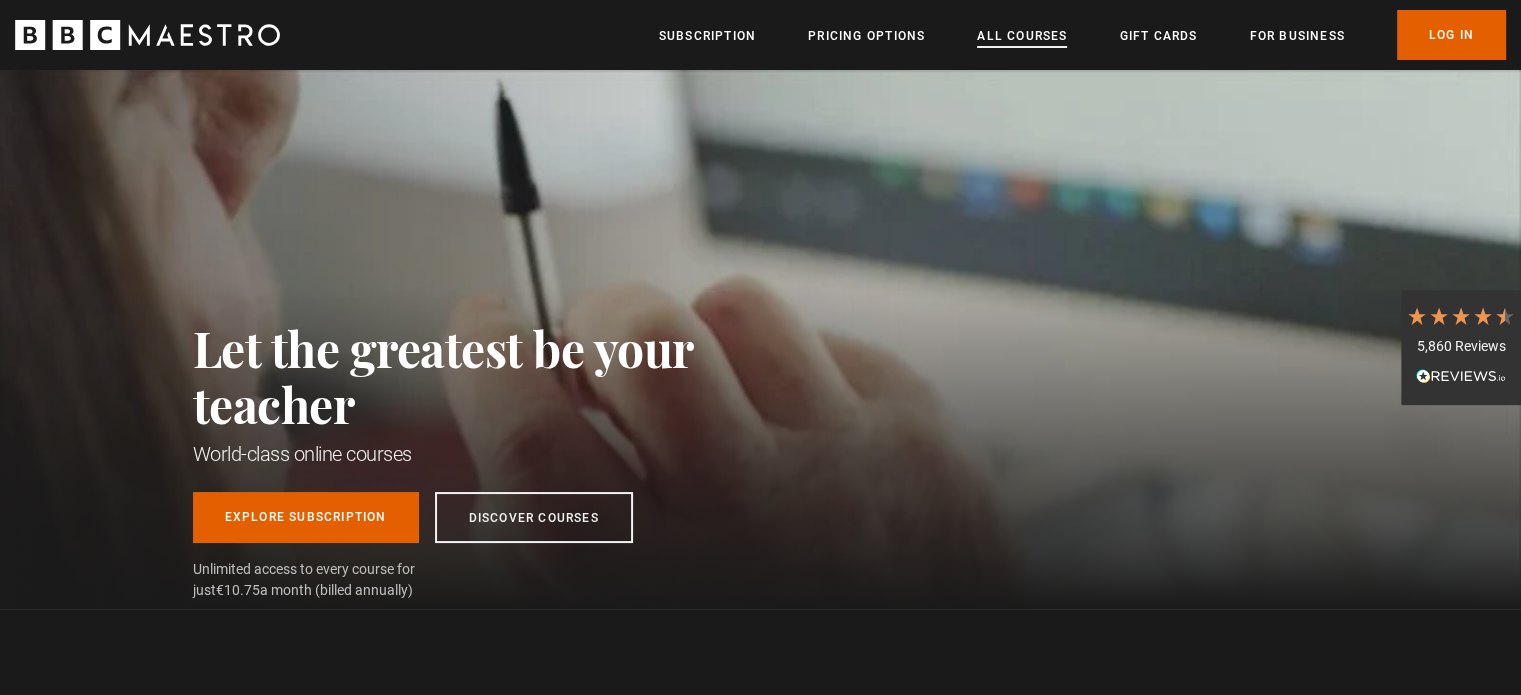click on "All Courses" at bounding box center (1022, 36) 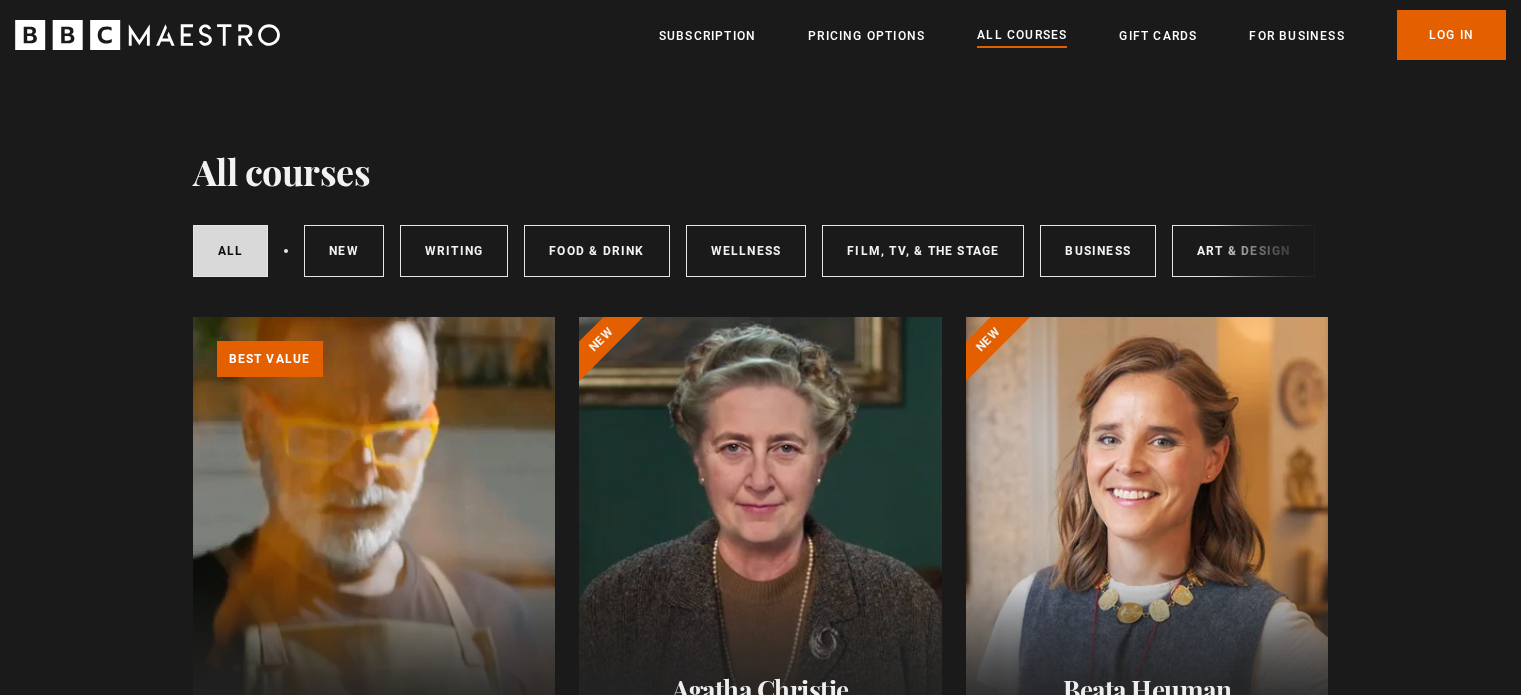 scroll, scrollTop: 0, scrollLeft: 0, axis: both 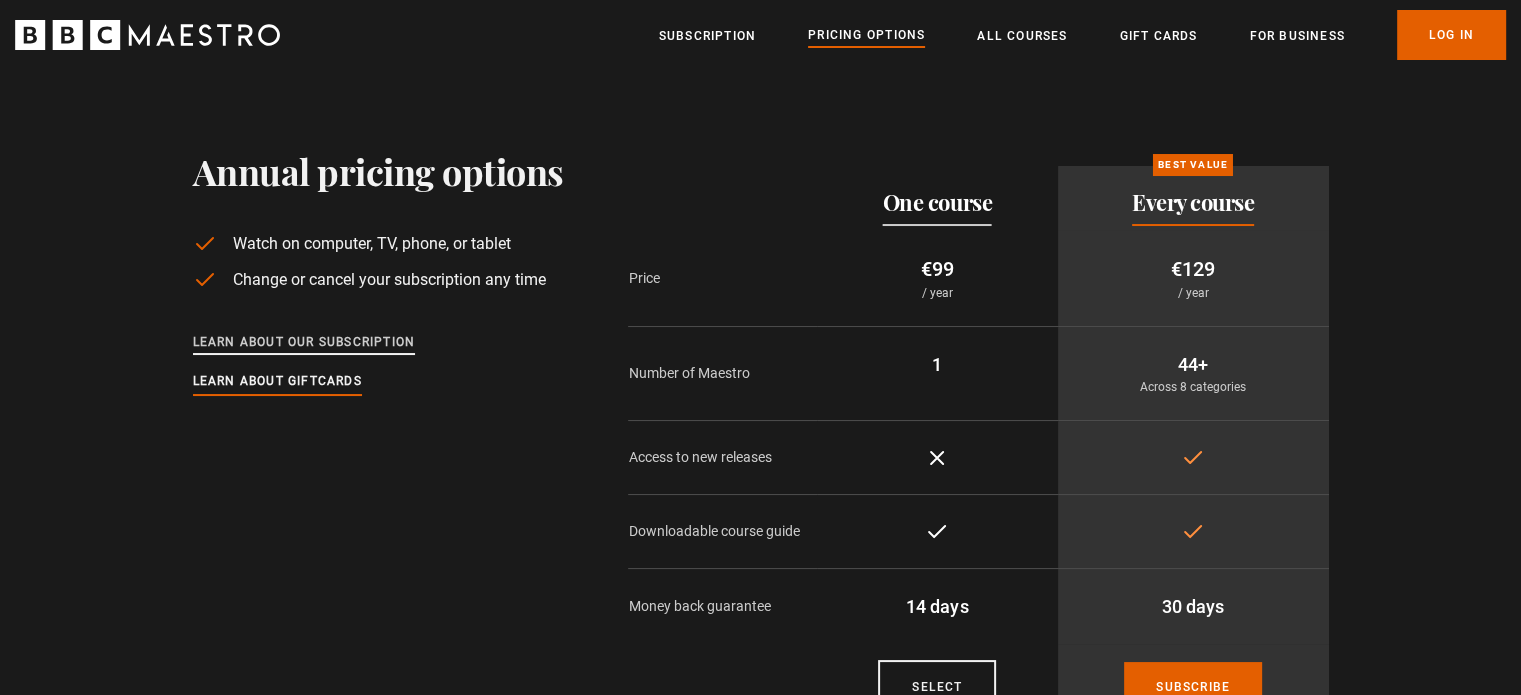 click on "Learn about our subscription" at bounding box center (304, 343) 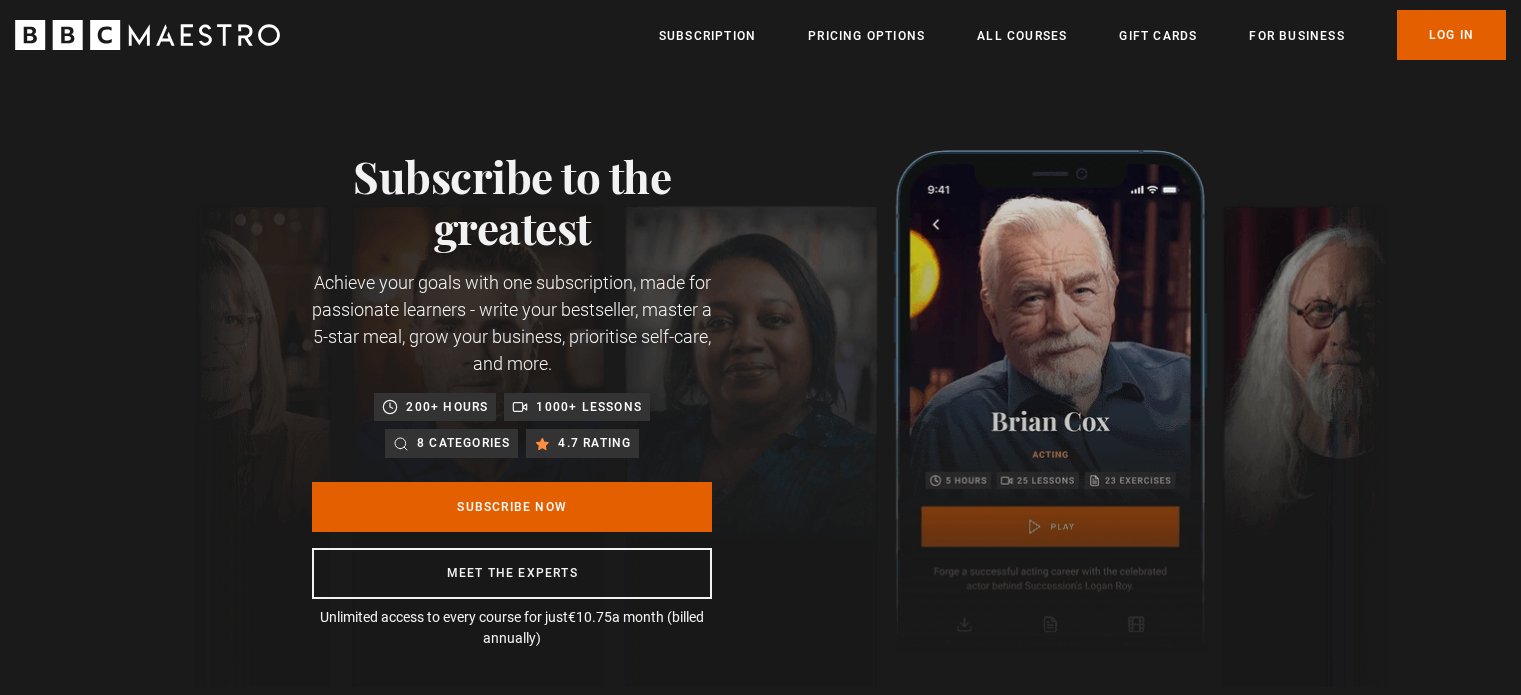 scroll, scrollTop: 0, scrollLeft: 0, axis: both 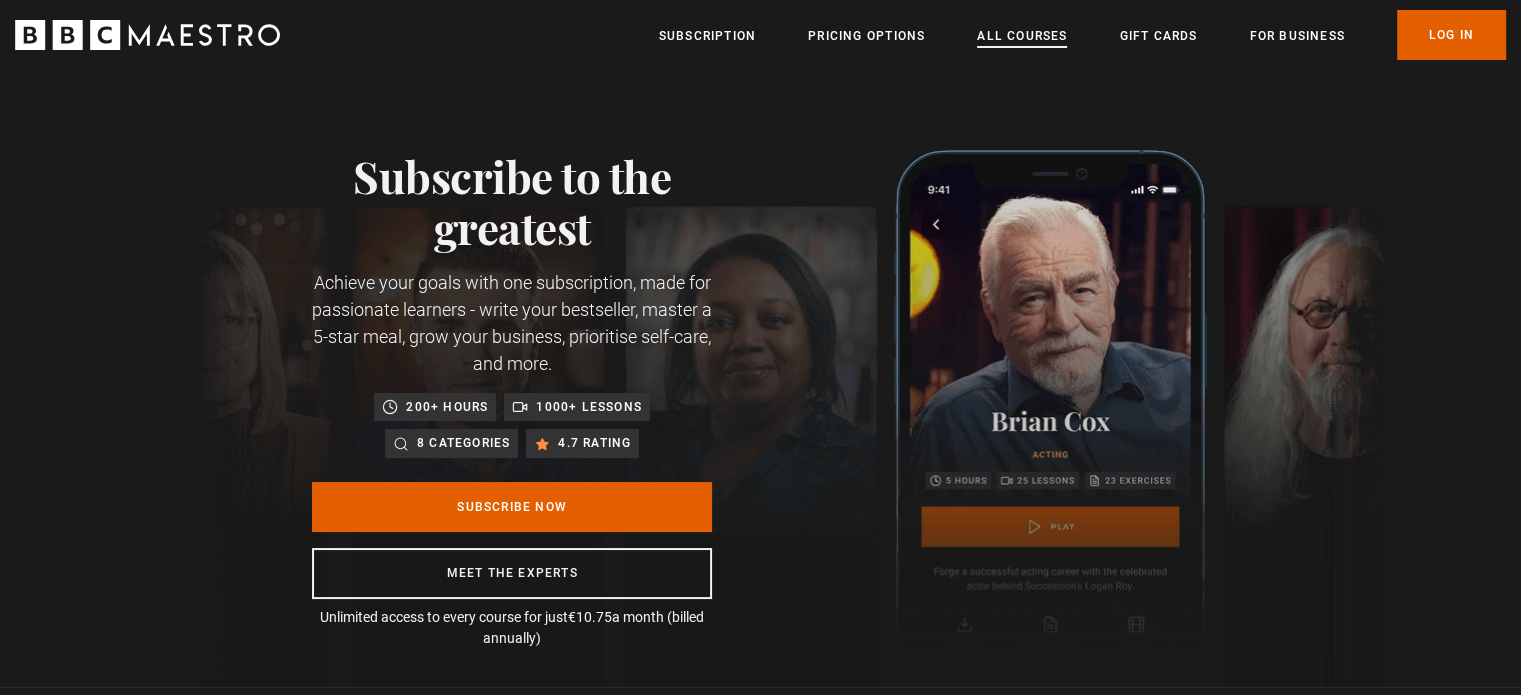 click on "All Courses" at bounding box center [1022, 36] 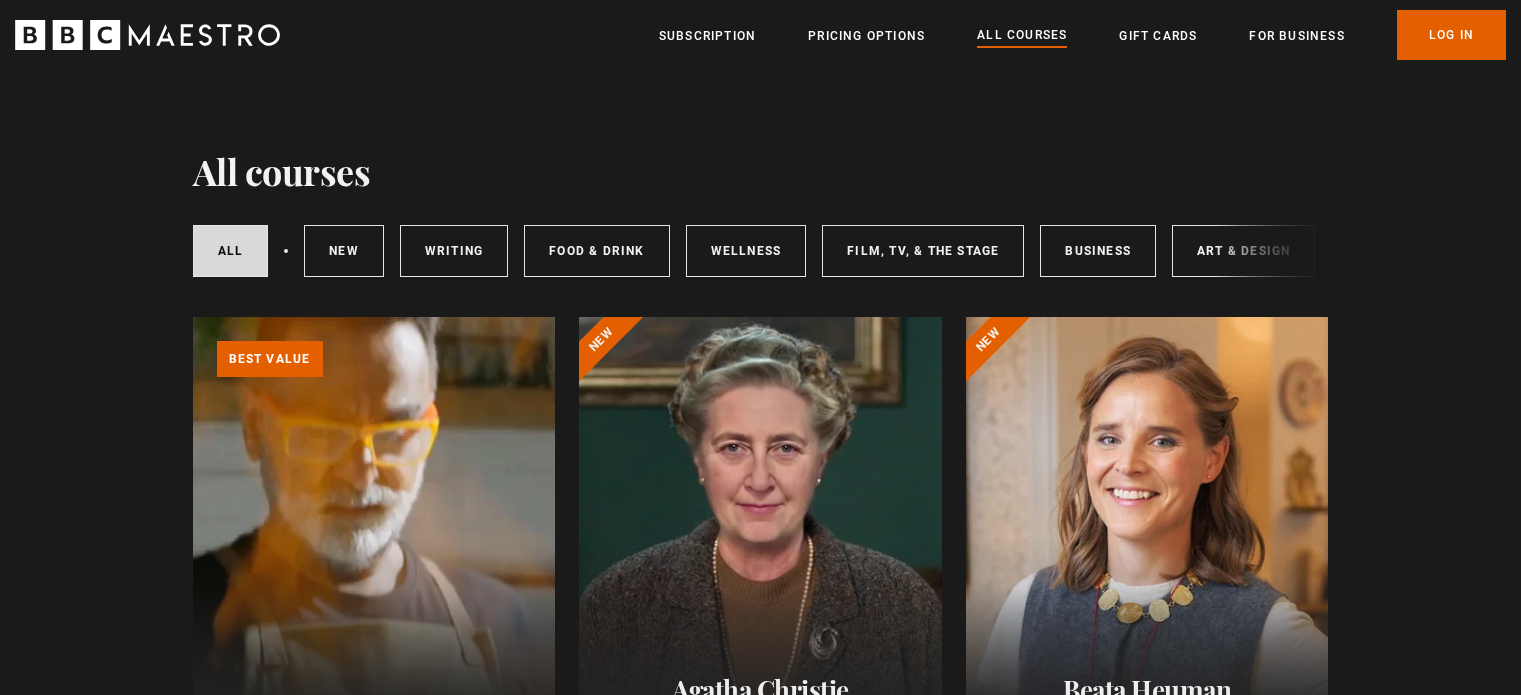 scroll, scrollTop: 0, scrollLeft: 0, axis: both 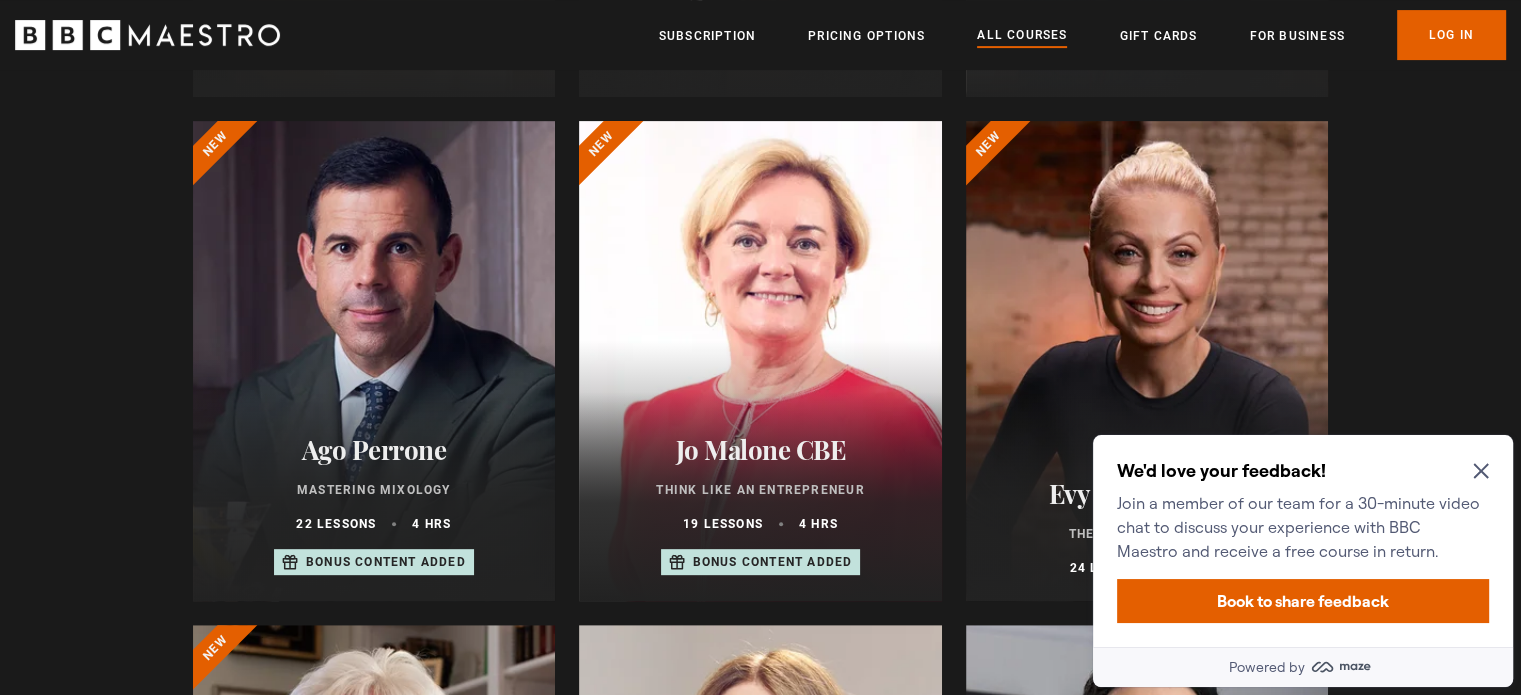 click 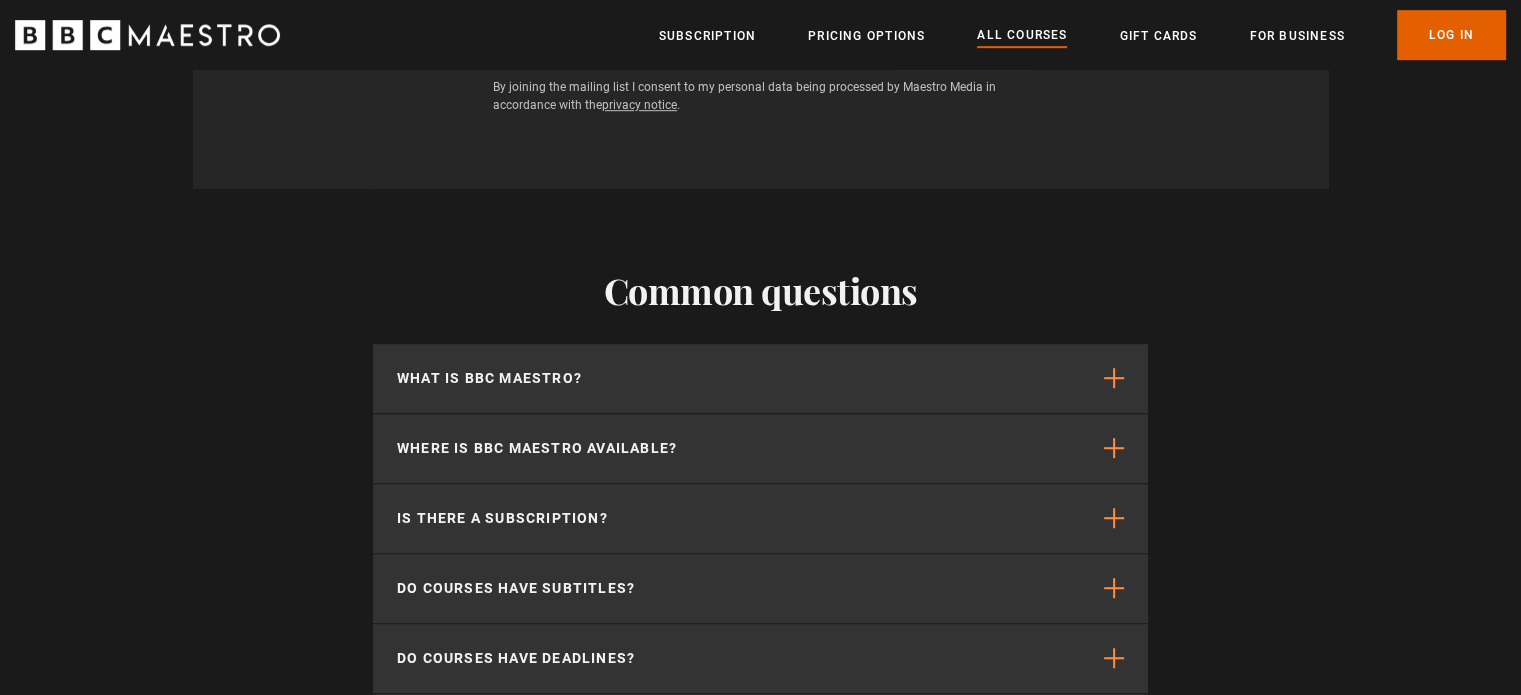 scroll, scrollTop: 8900, scrollLeft: 0, axis: vertical 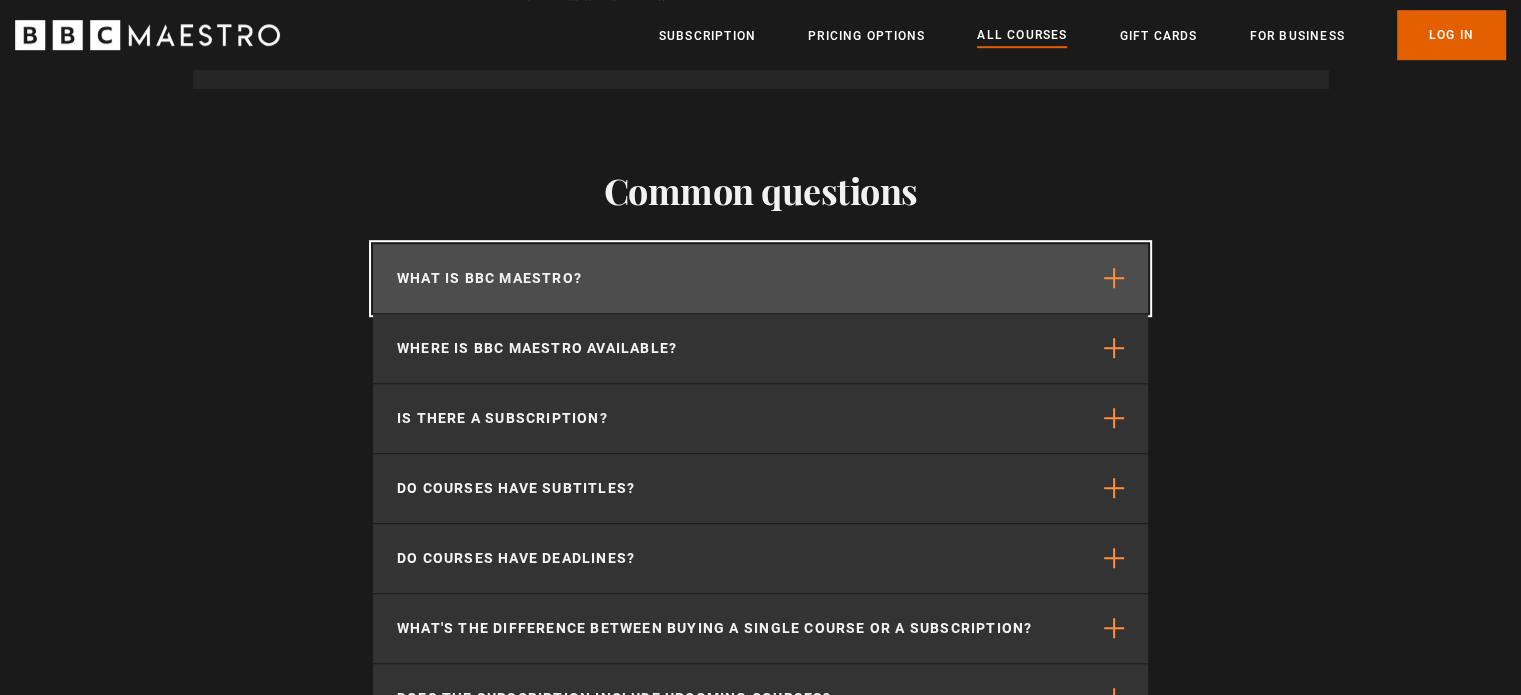 click at bounding box center [1114, 278] 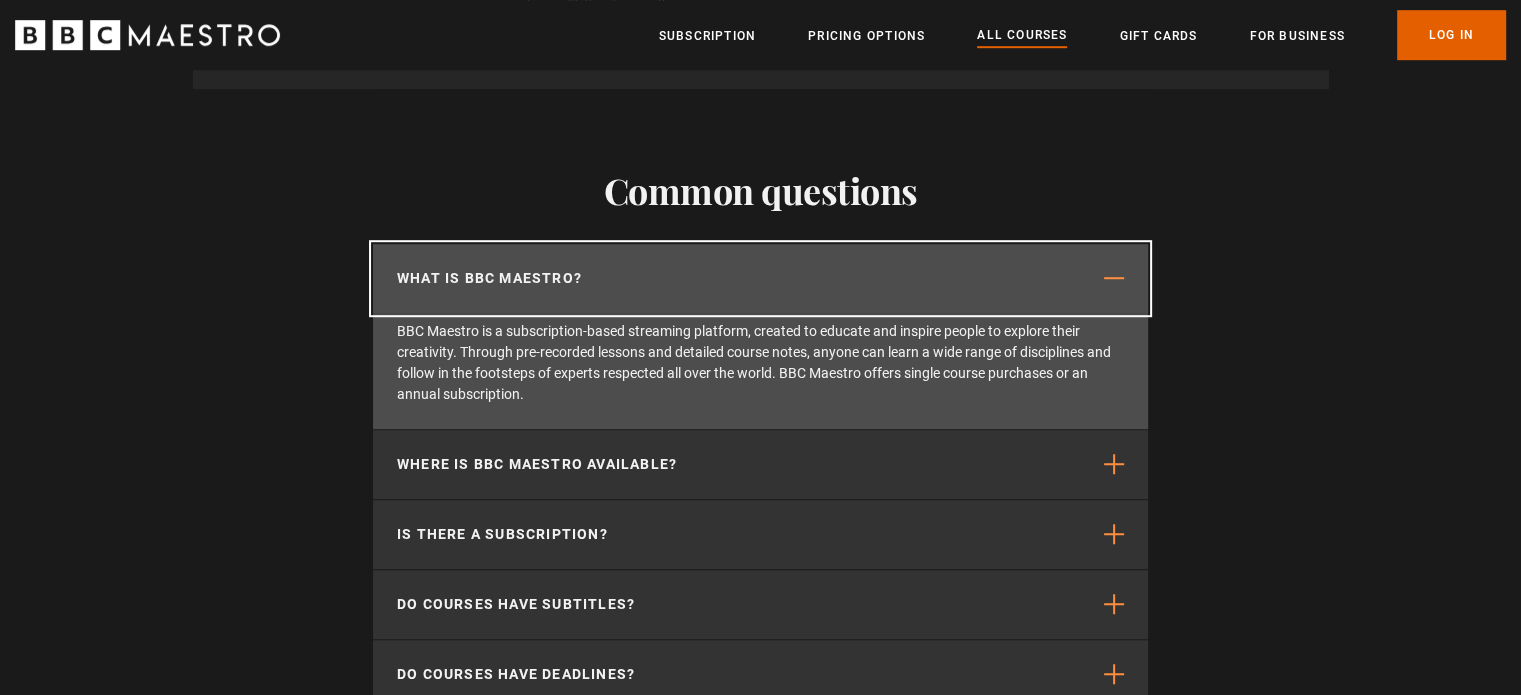 click at bounding box center [1114, 278] 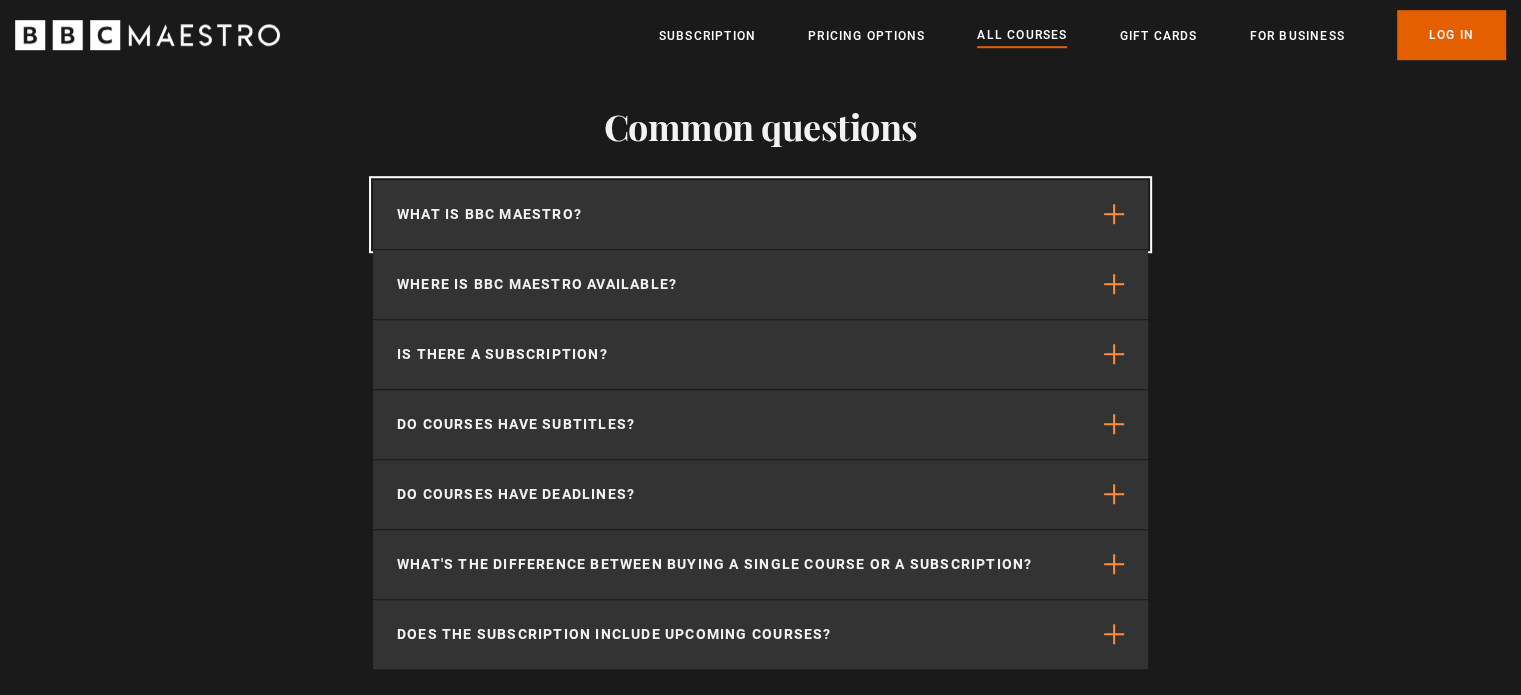 scroll, scrollTop: 9000, scrollLeft: 0, axis: vertical 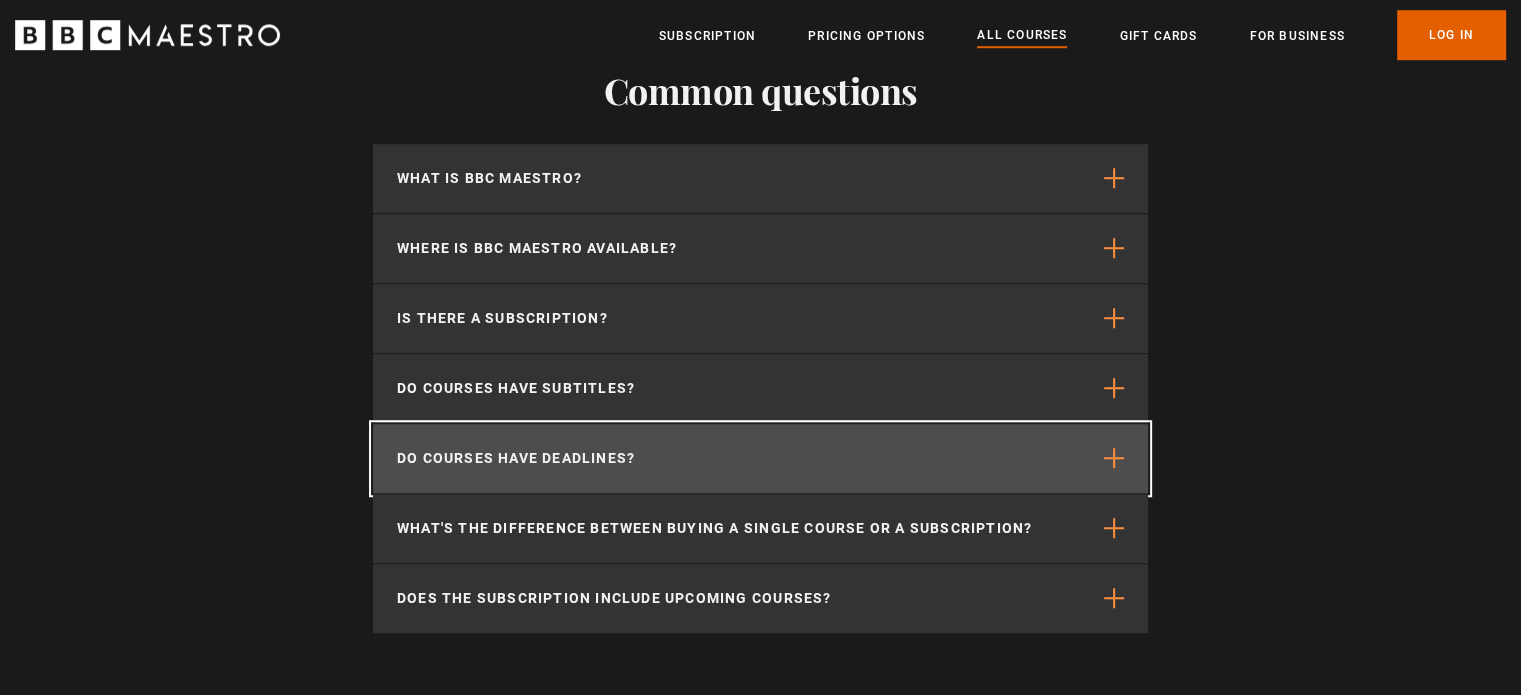 click at bounding box center [1114, 458] 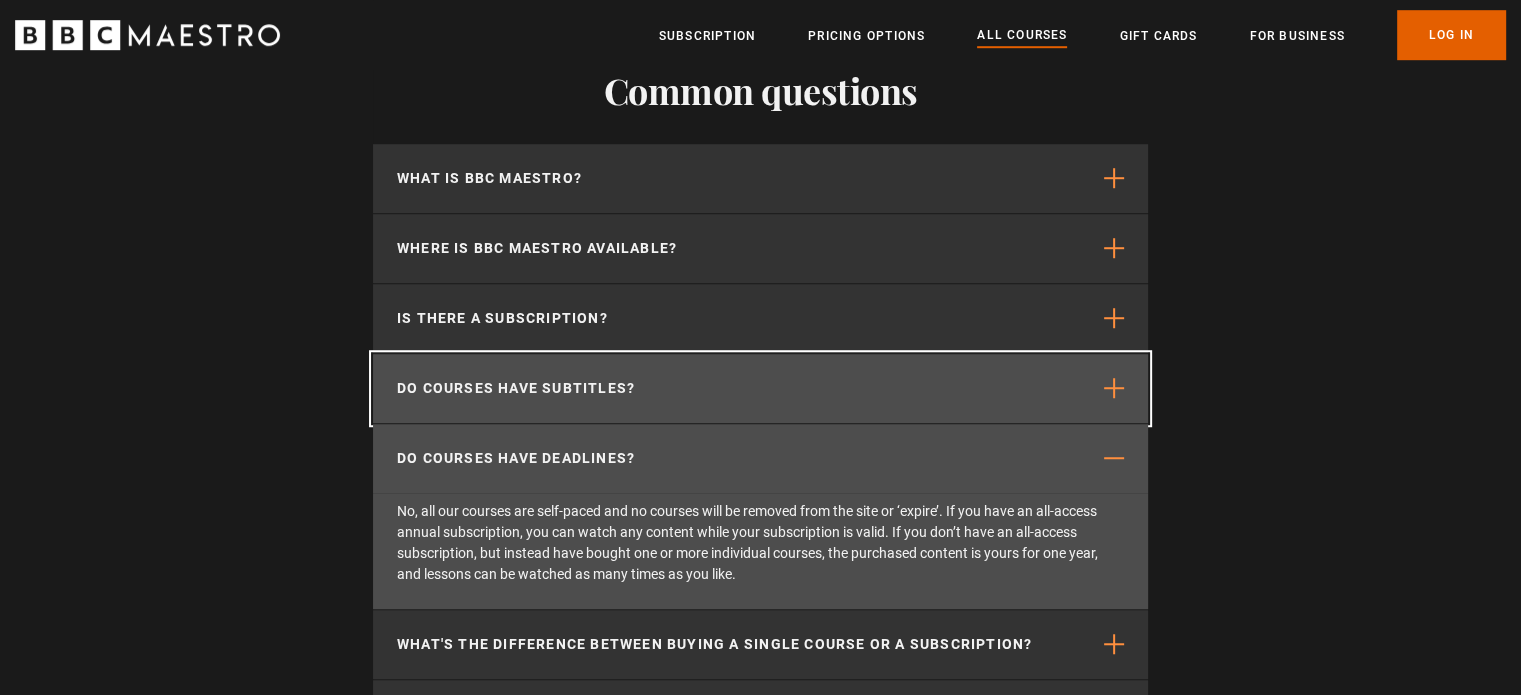 click at bounding box center [1114, 388] 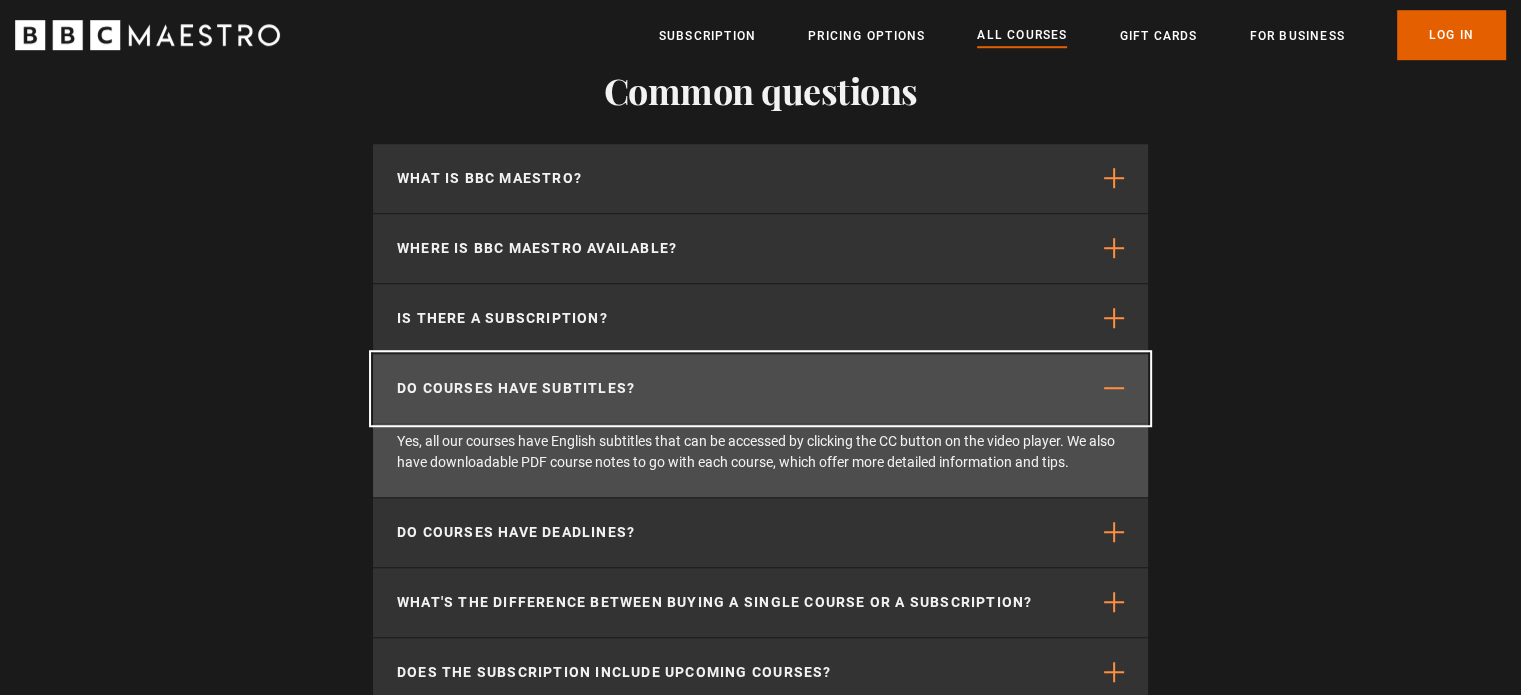 scroll, scrollTop: 9200, scrollLeft: 0, axis: vertical 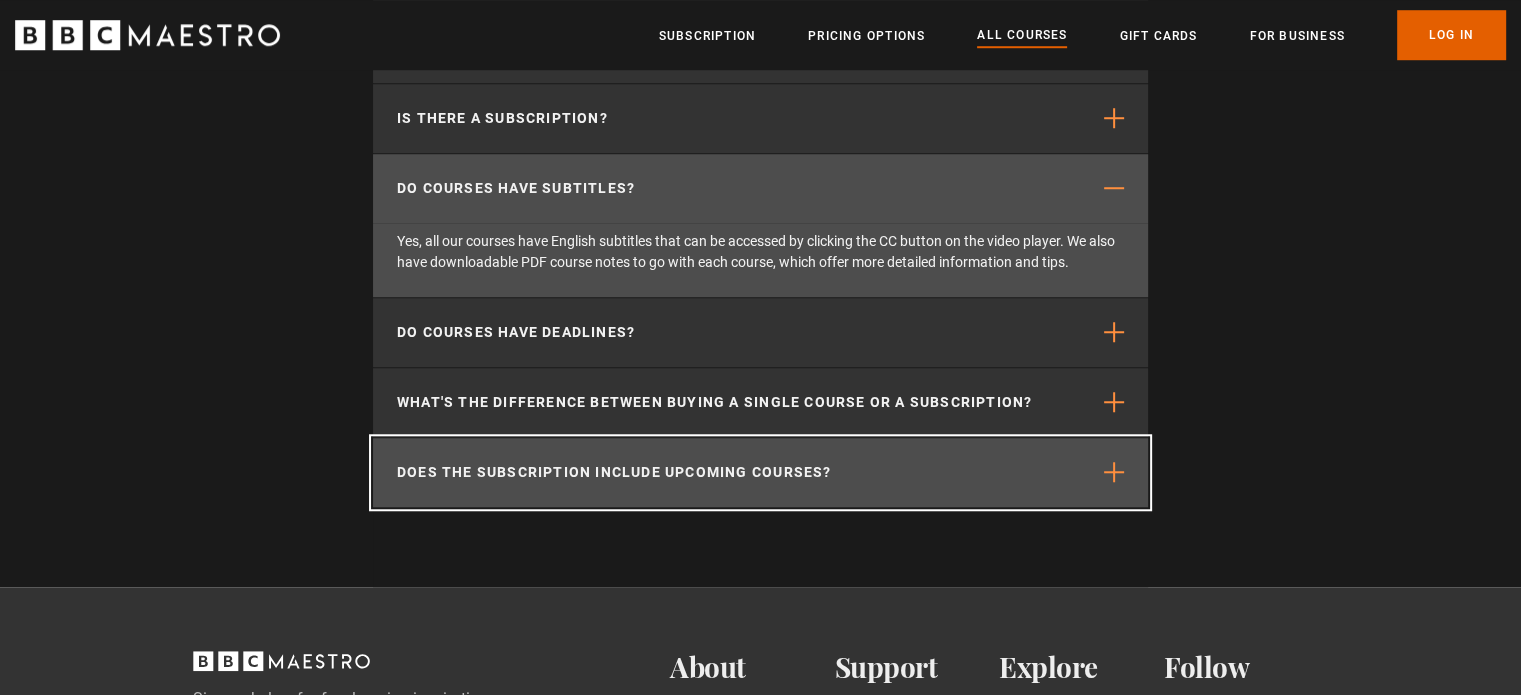 click on "Does the subscription include upcoming courses?" at bounding box center (760, 472) 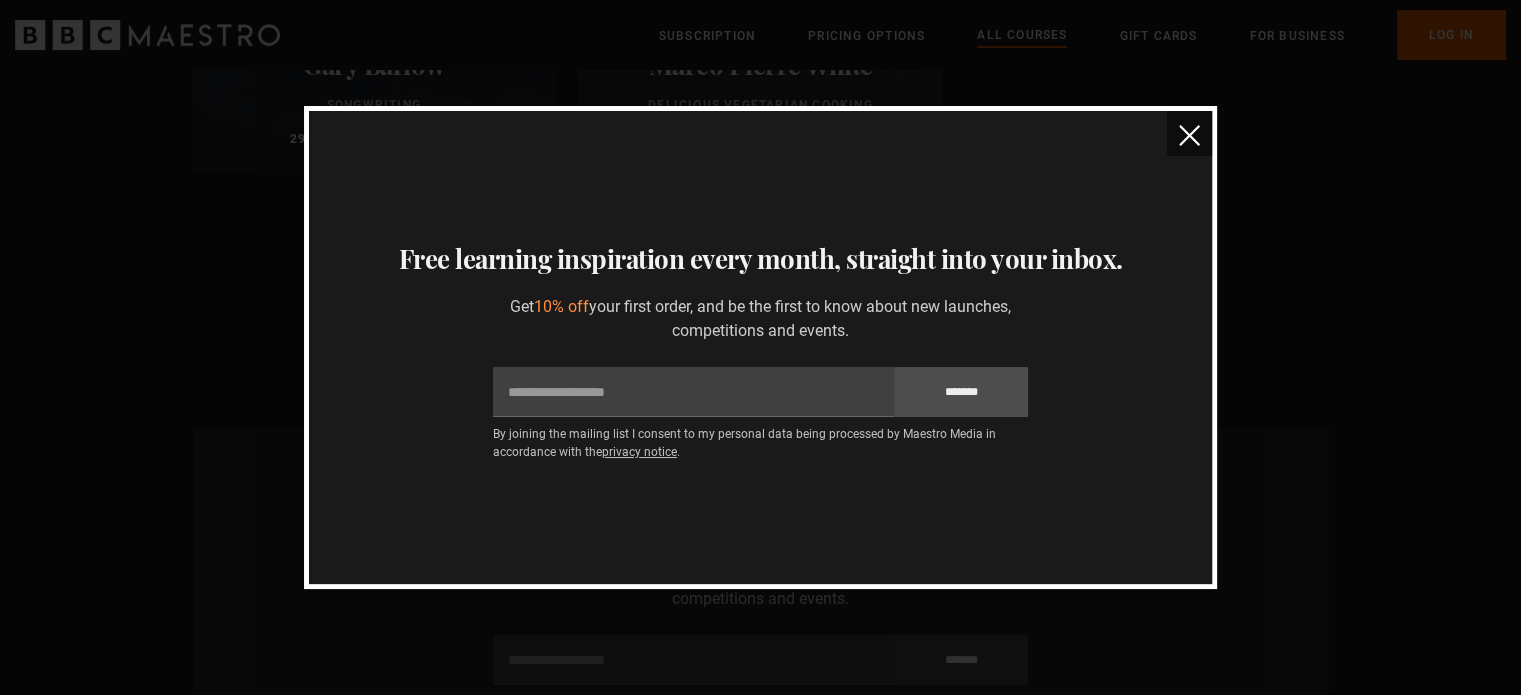 scroll, scrollTop: 8000, scrollLeft: 0, axis: vertical 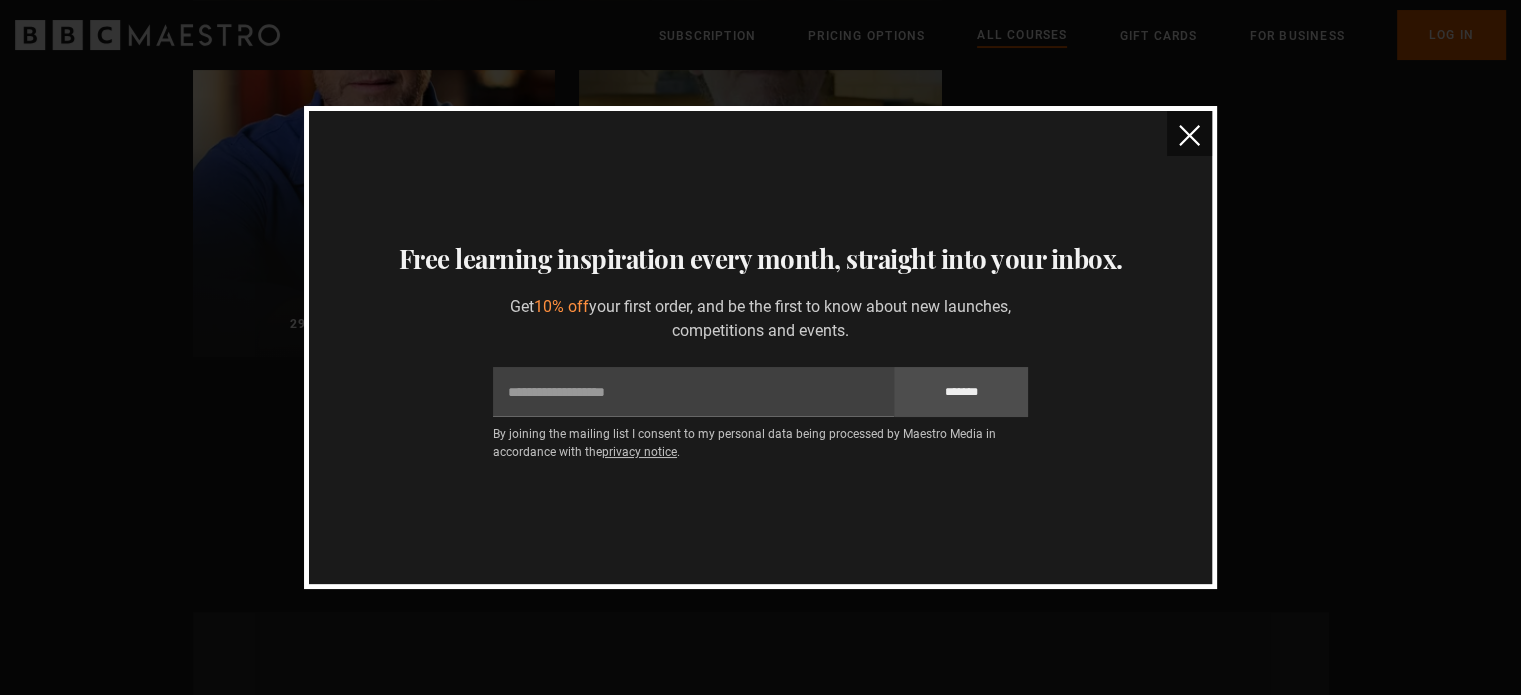 click at bounding box center (1189, 135) 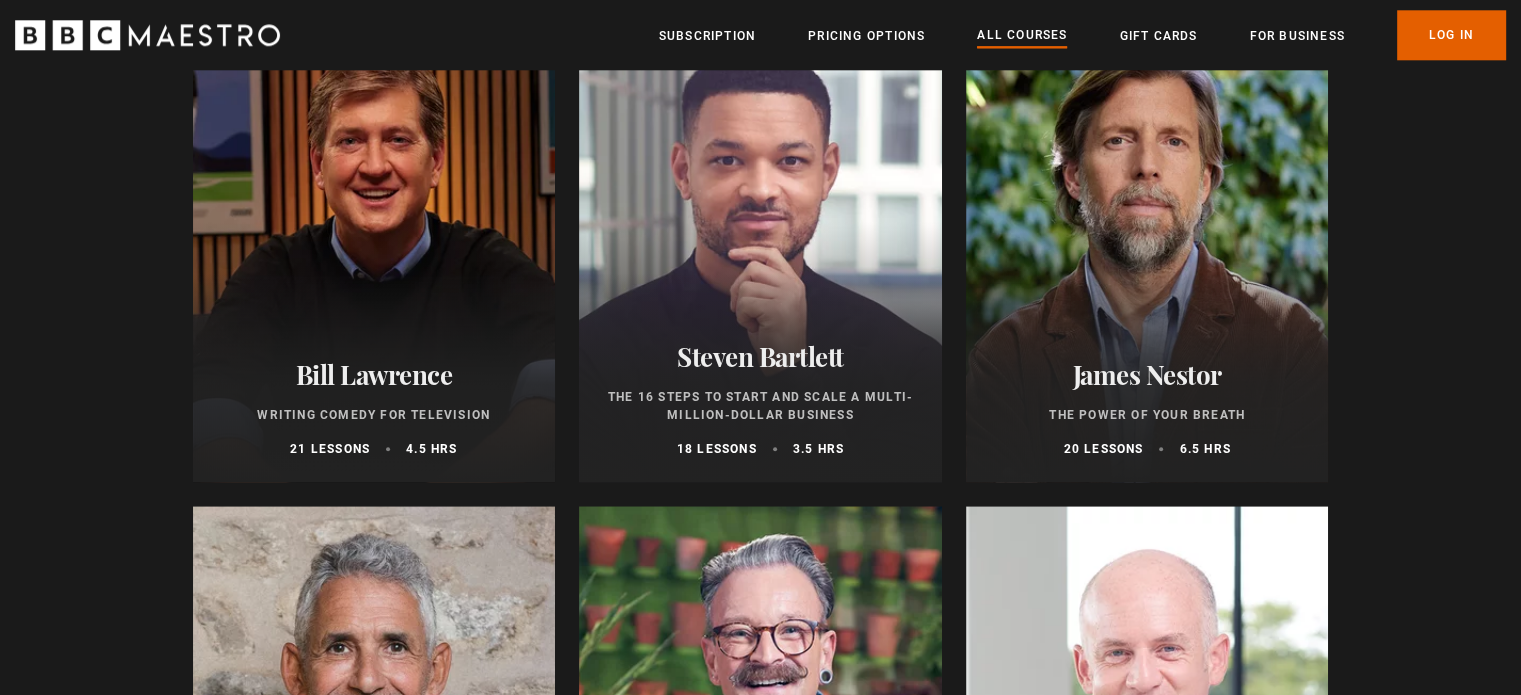 scroll, scrollTop: 2100, scrollLeft: 0, axis: vertical 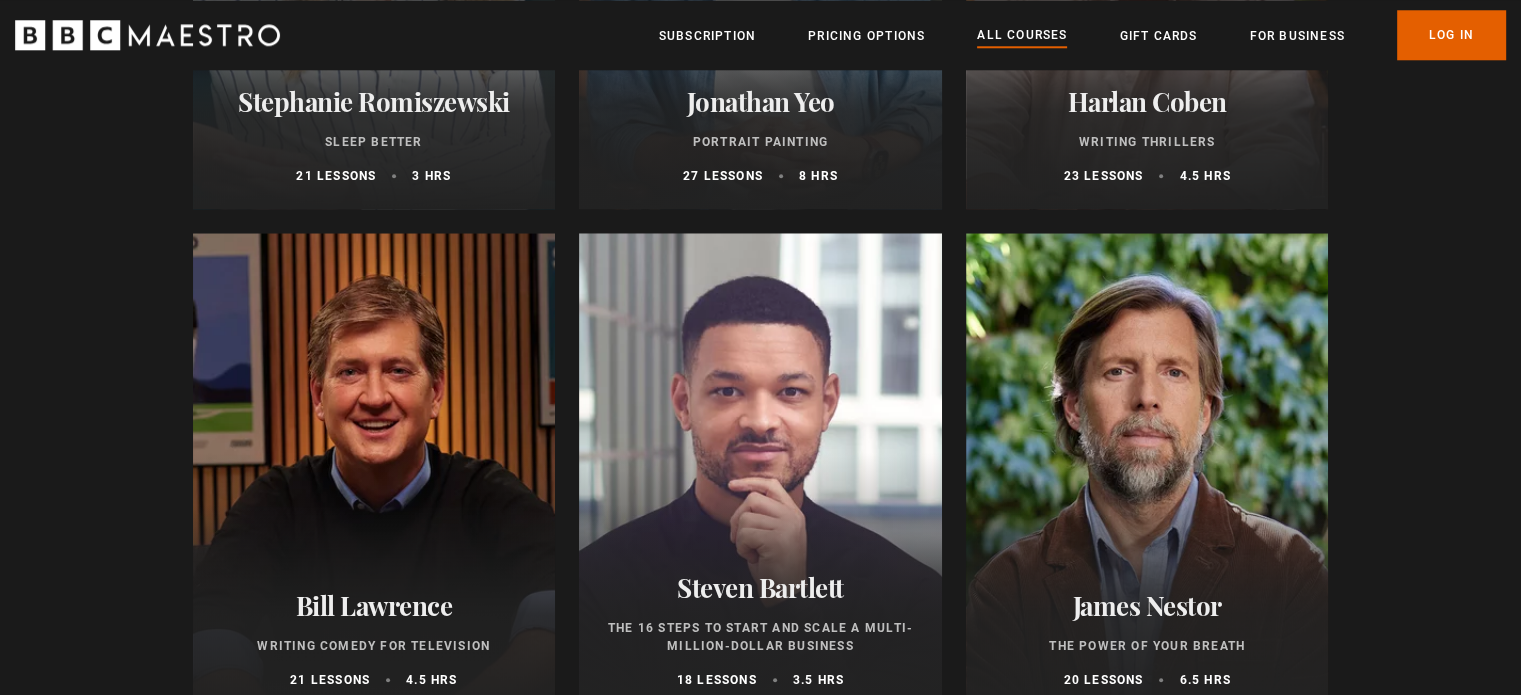 click on "Menu
Close
Subscription
Pricing Options
All Courses
Gift Cards
For business
Already have an account?
Log In" at bounding box center [760, 35] 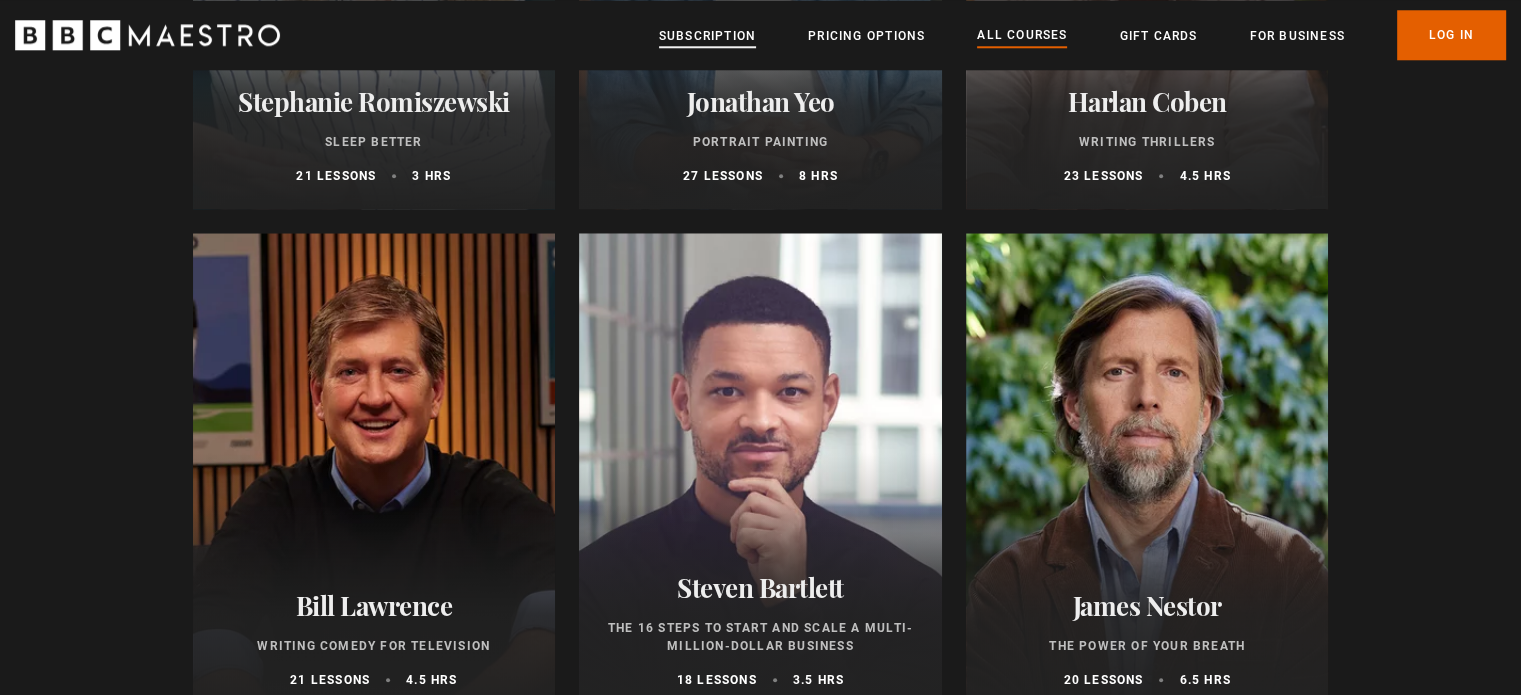 click on "Subscription" at bounding box center (707, 36) 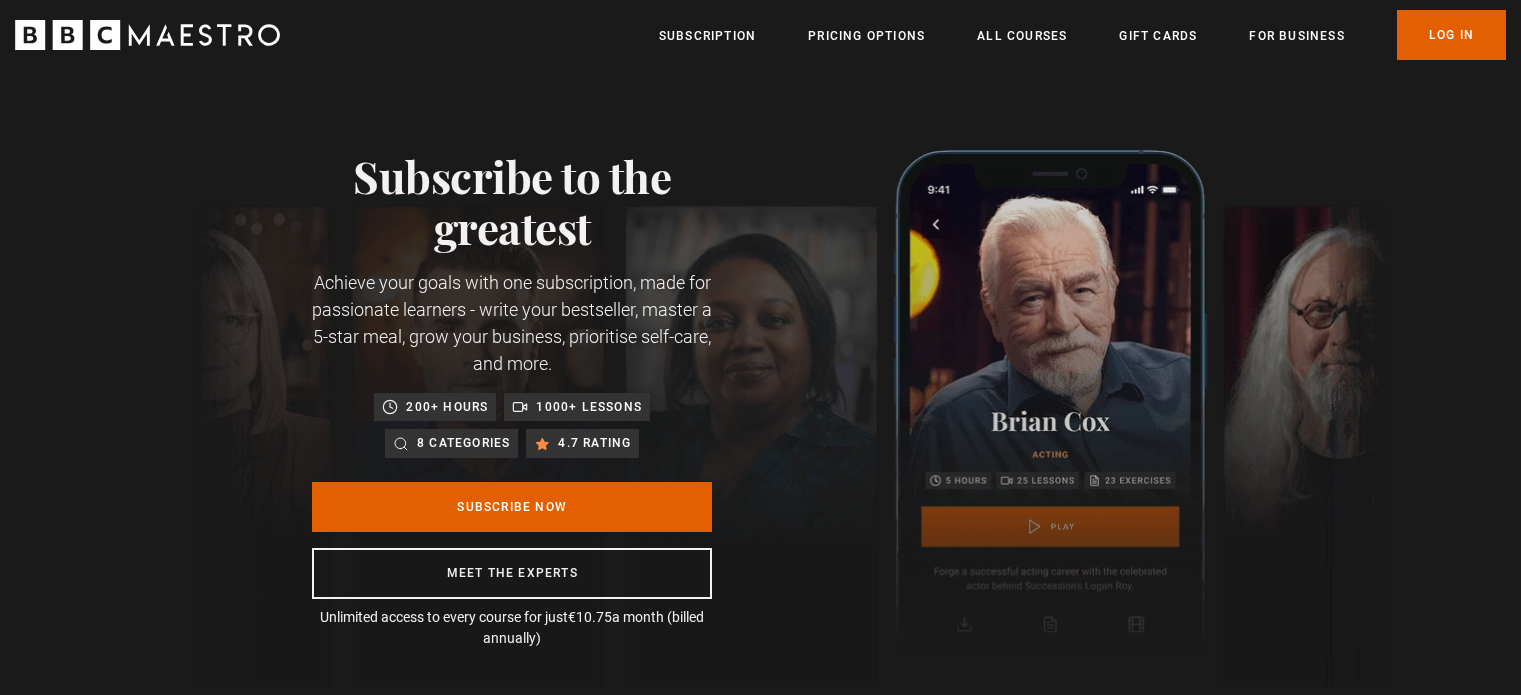 scroll, scrollTop: 0, scrollLeft: 0, axis: both 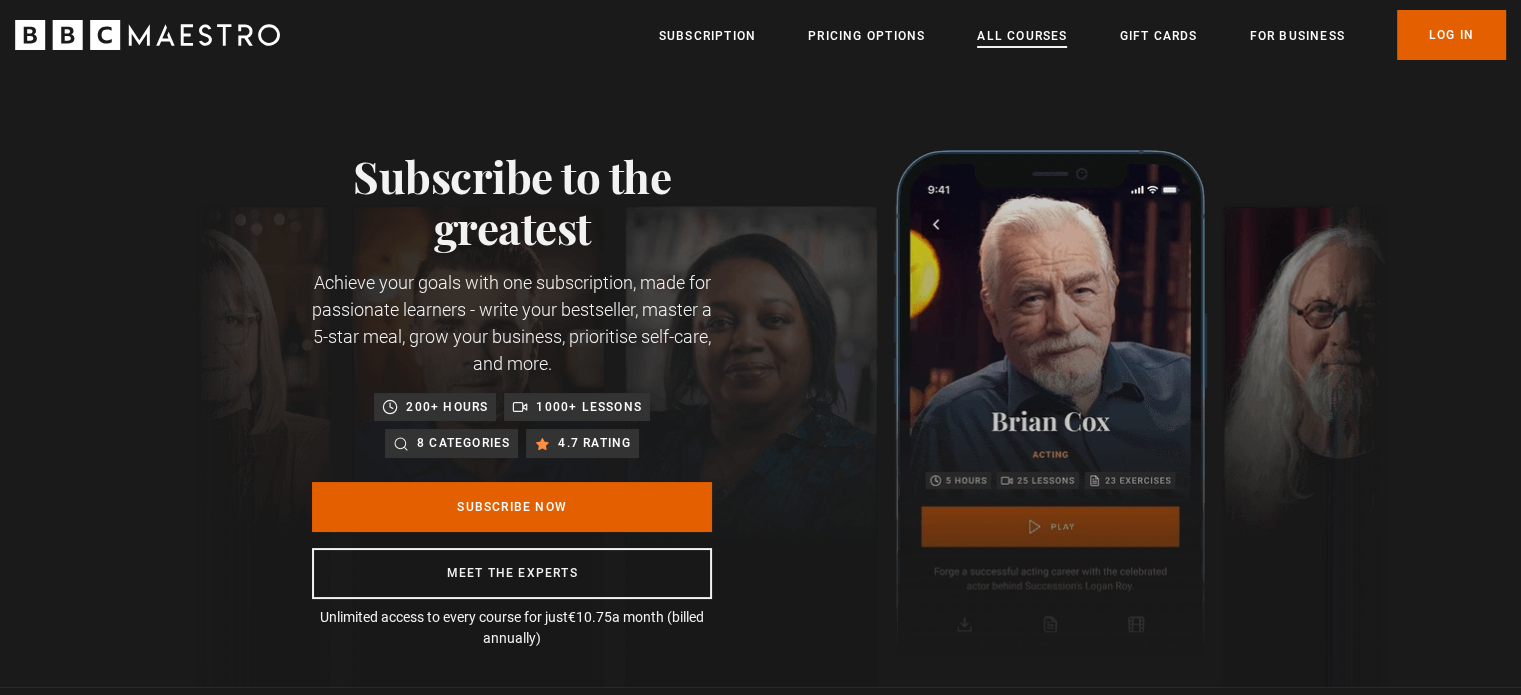 click on "All Courses" at bounding box center (1022, 36) 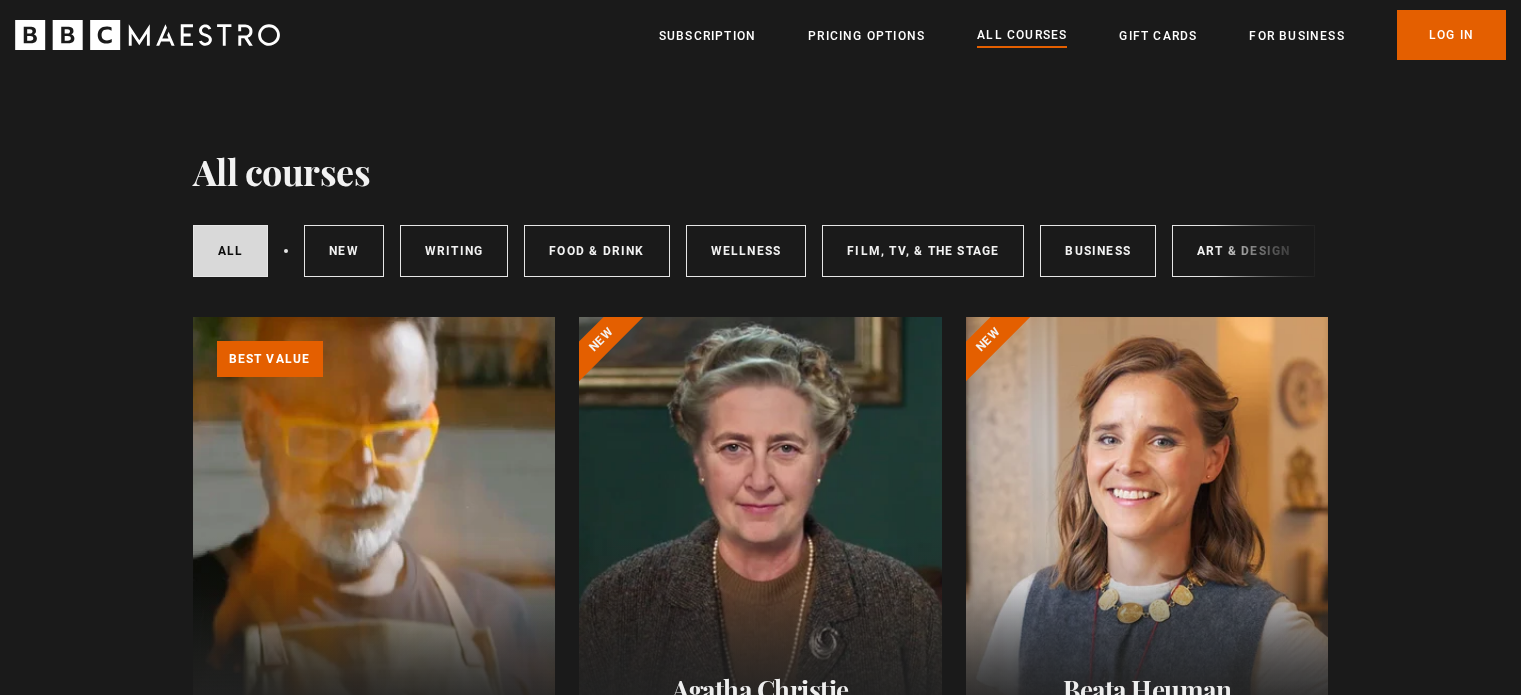 scroll, scrollTop: 0, scrollLeft: 0, axis: both 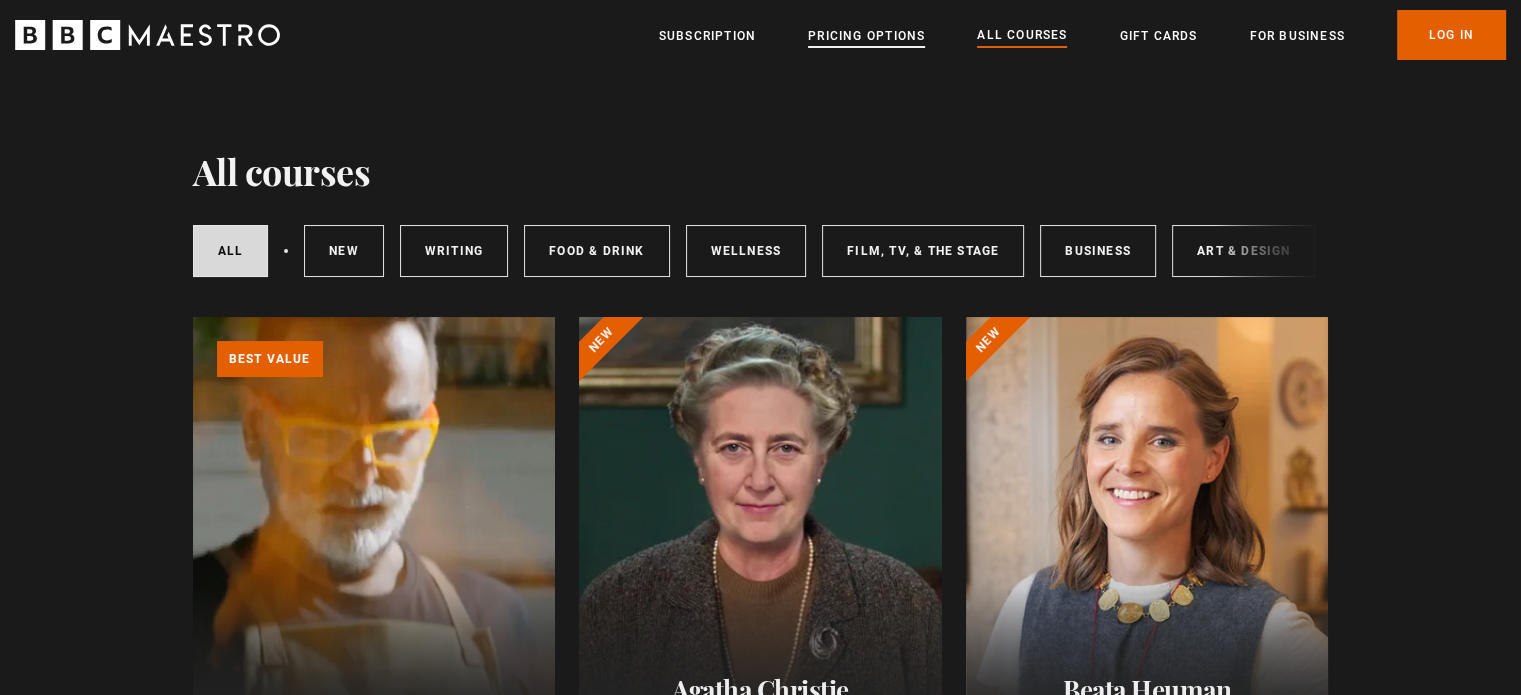 click on "Pricing Options" at bounding box center [866, 36] 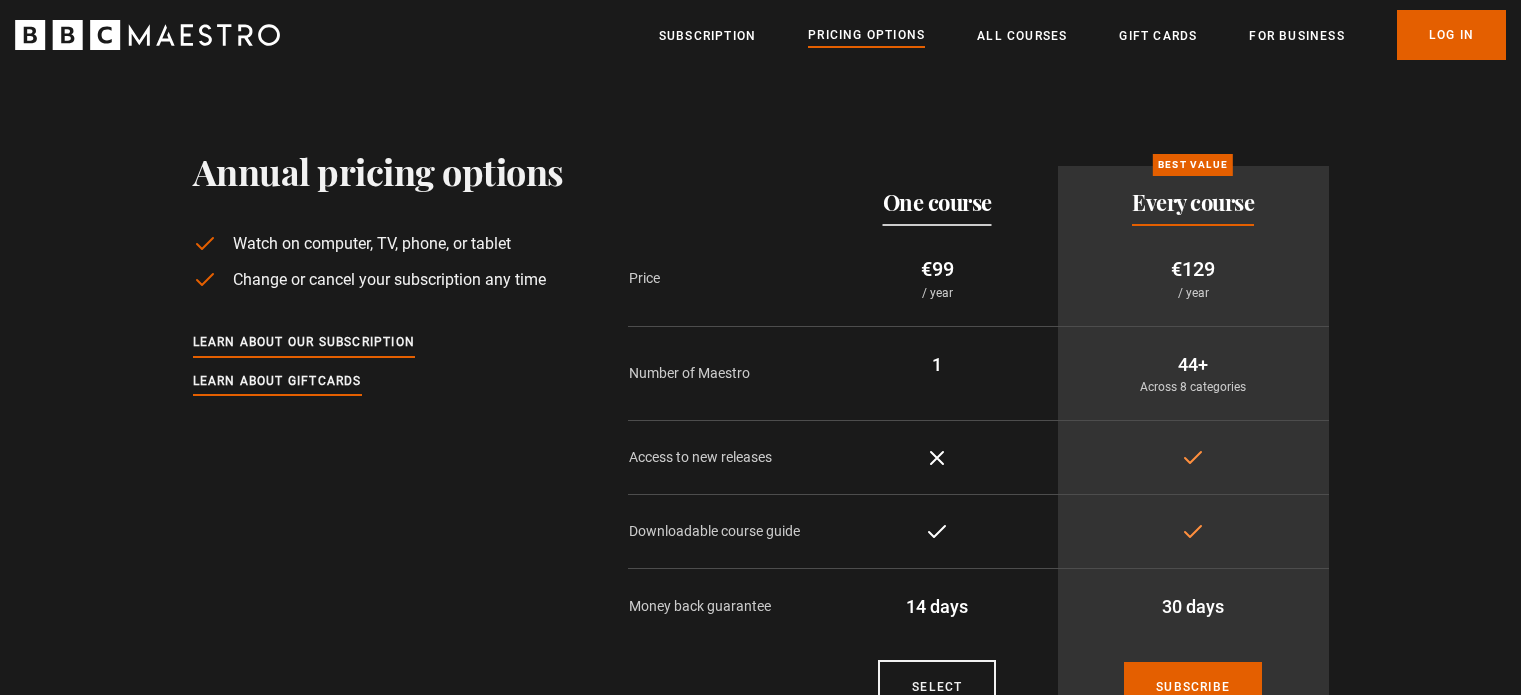 scroll, scrollTop: 0, scrollLeft: 0, axis: both 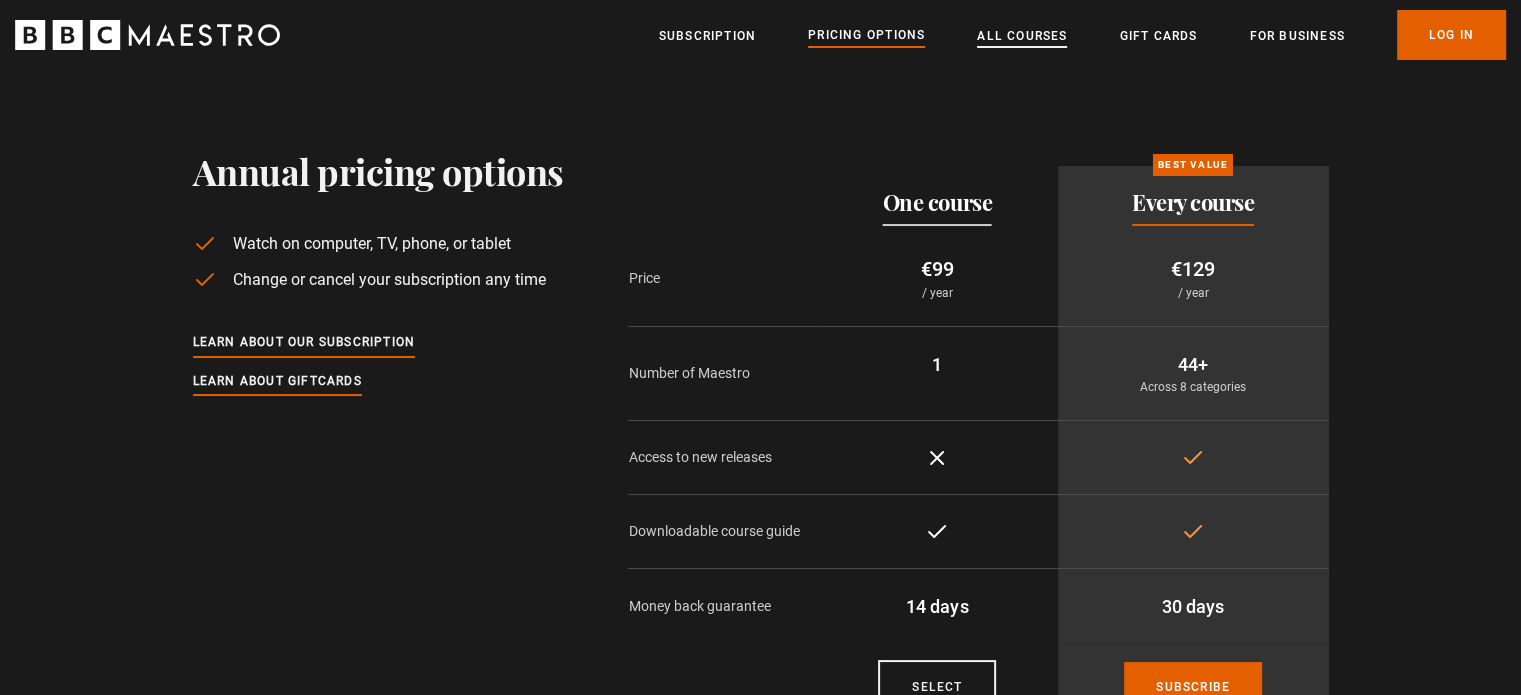 click on "All Courses" at bounding box center [1022, 36] 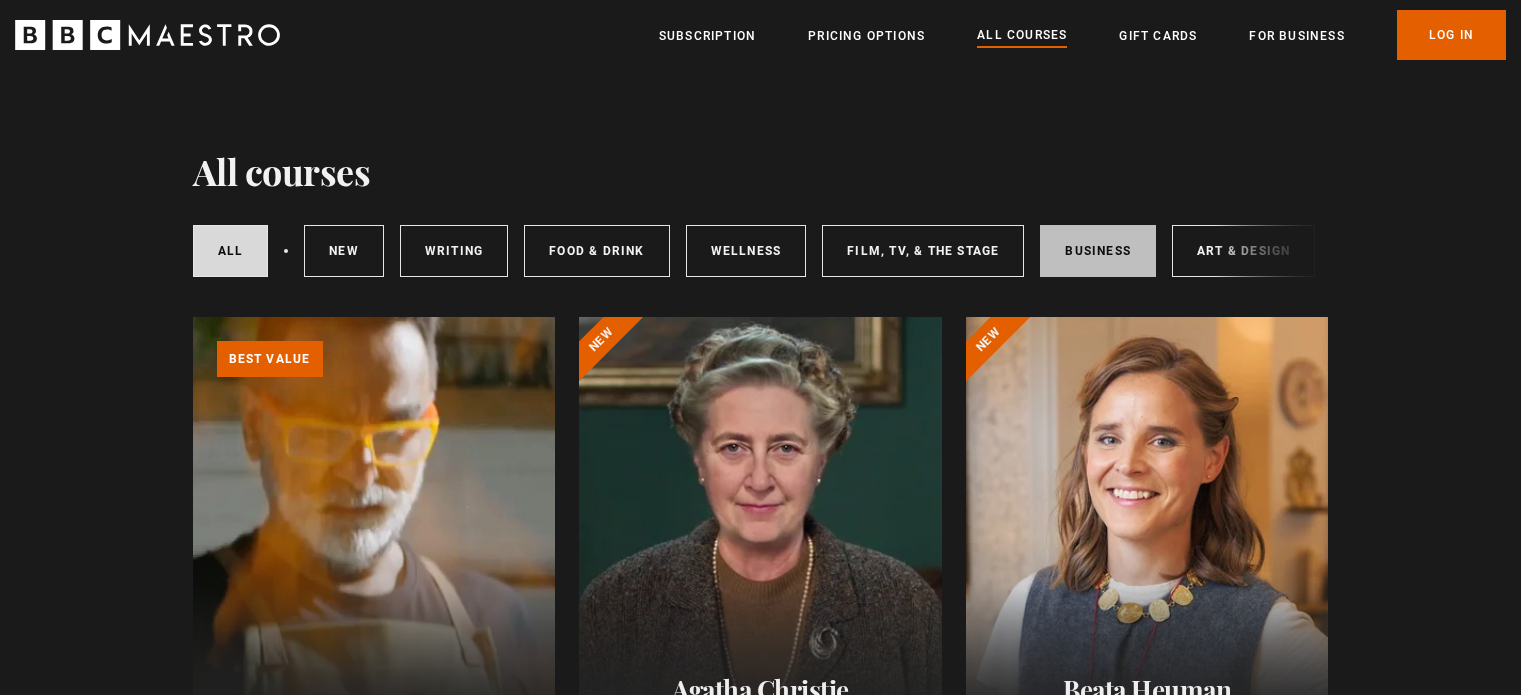 scroll, scrollTop: 0, scrollLeft: 0, axis: both 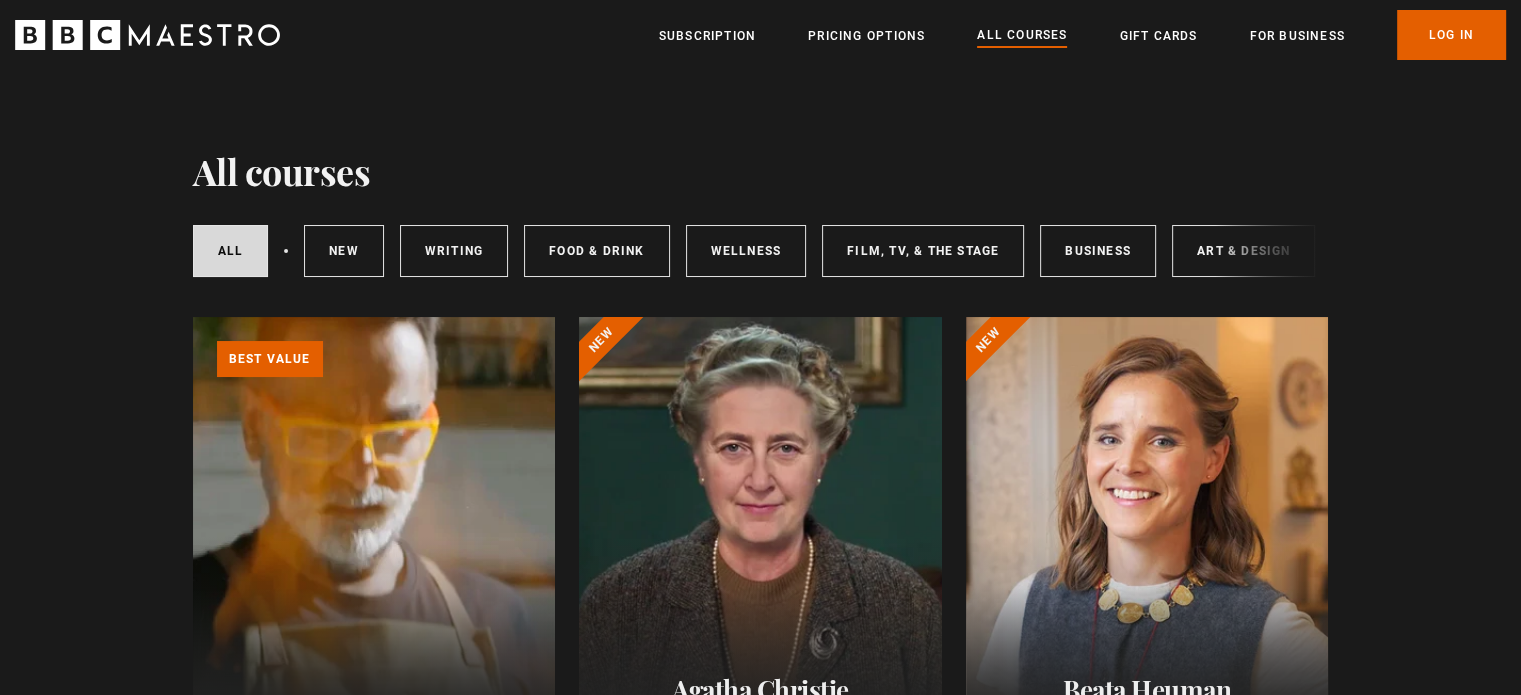 drag, startPoint x: 1072, startPoint y: 282, endPoint x: 1184, endPoint y: 276, distance: 112.1606 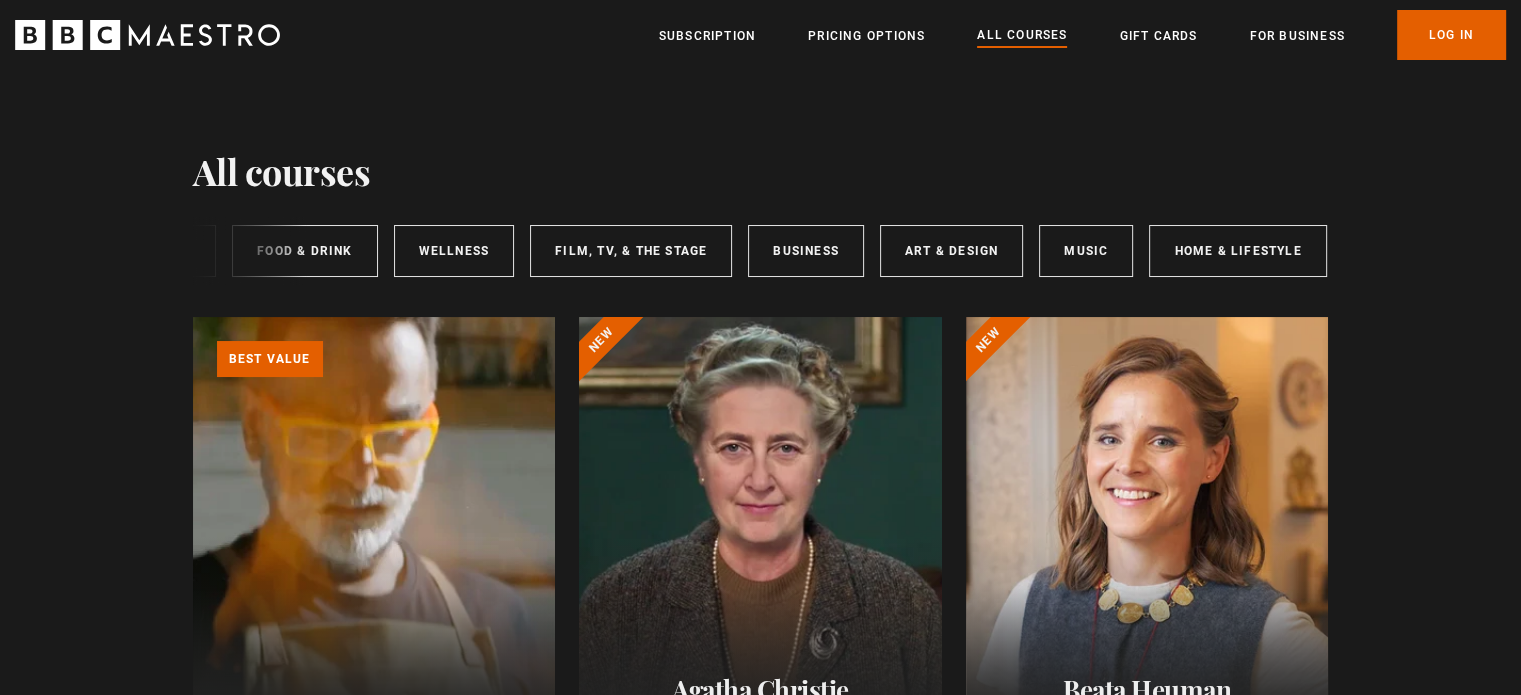 scroll, scrollTop: 0, scrollLeft: 294, axis: horizontal 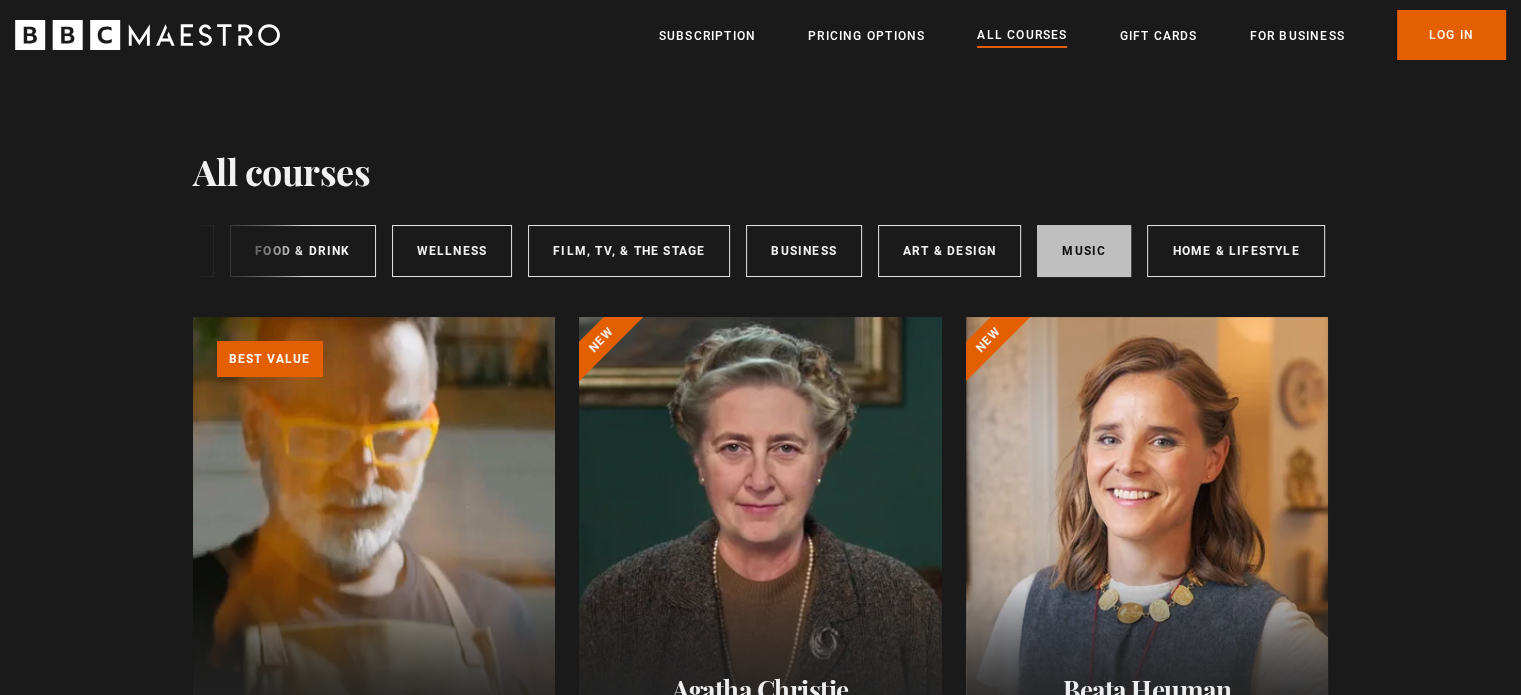 click on "Music" at bounding box center [1084, 251] 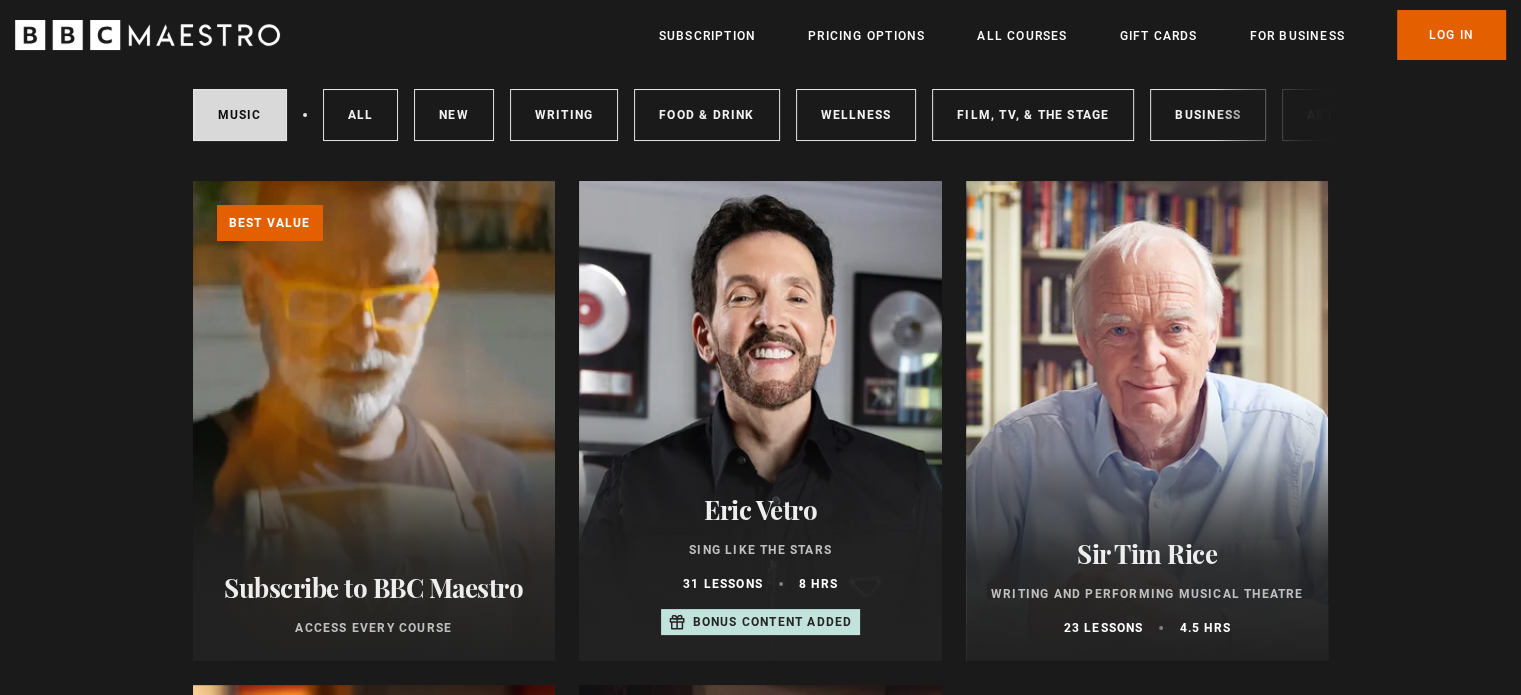 scroll, scrollTop: 200, scrollLeft: 0, axis: vertical 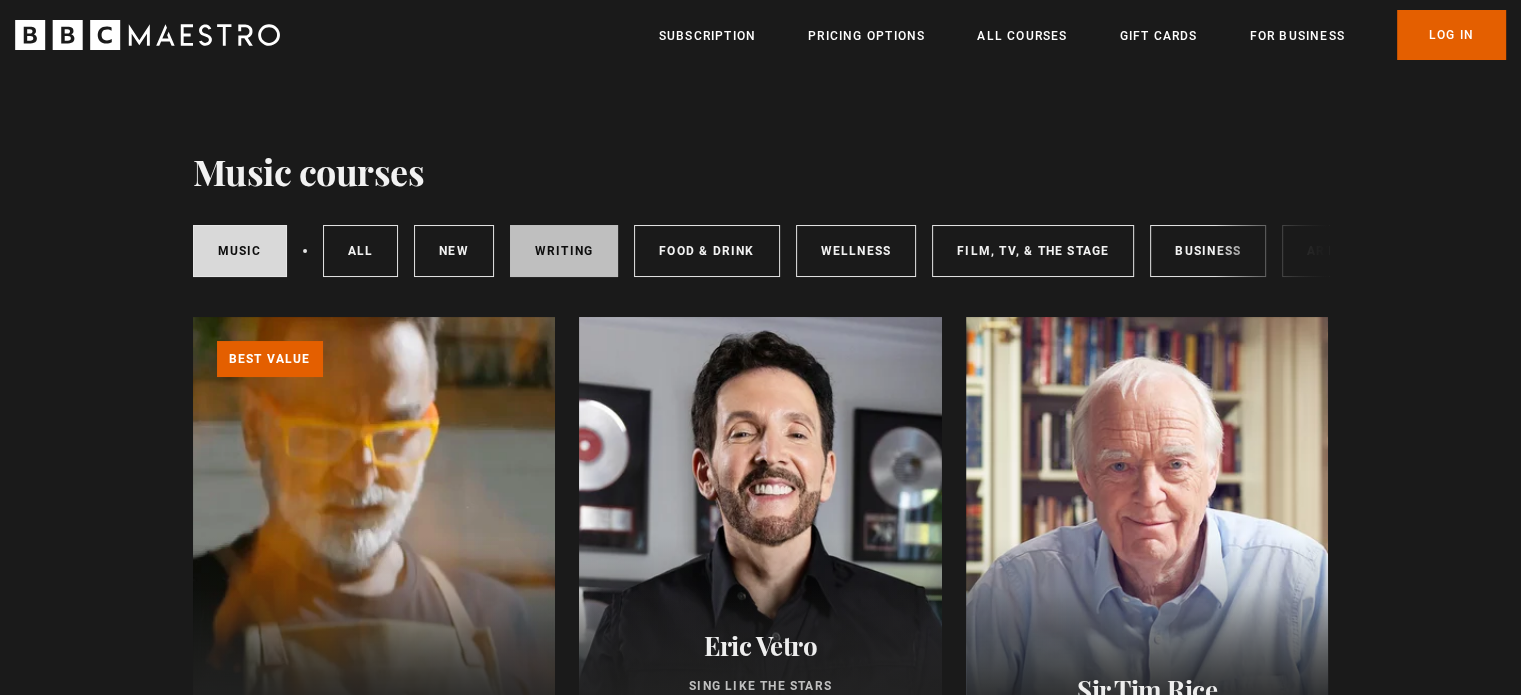 click on "Writing" at bounding box center (564, 251) 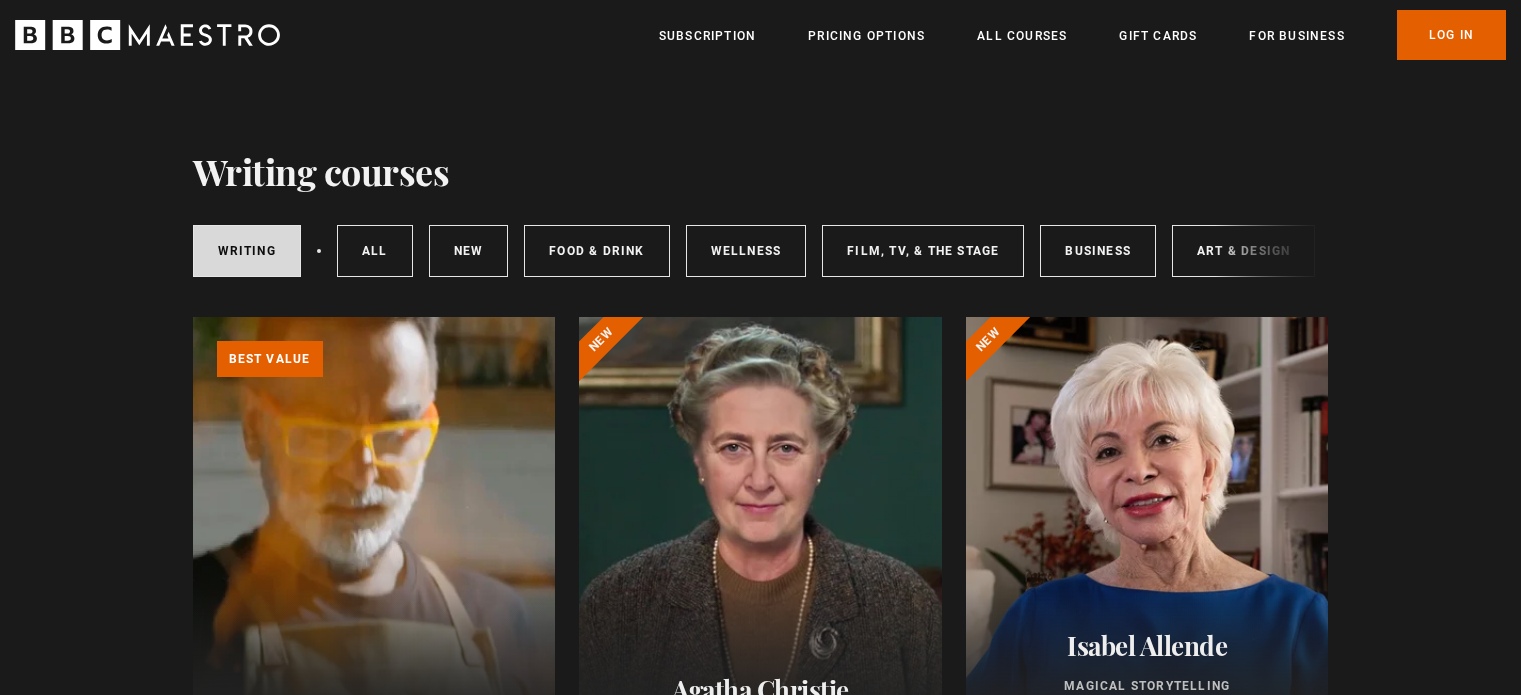 scroll, scrollTop: 100, scrollLeft: 0, axis: vertical 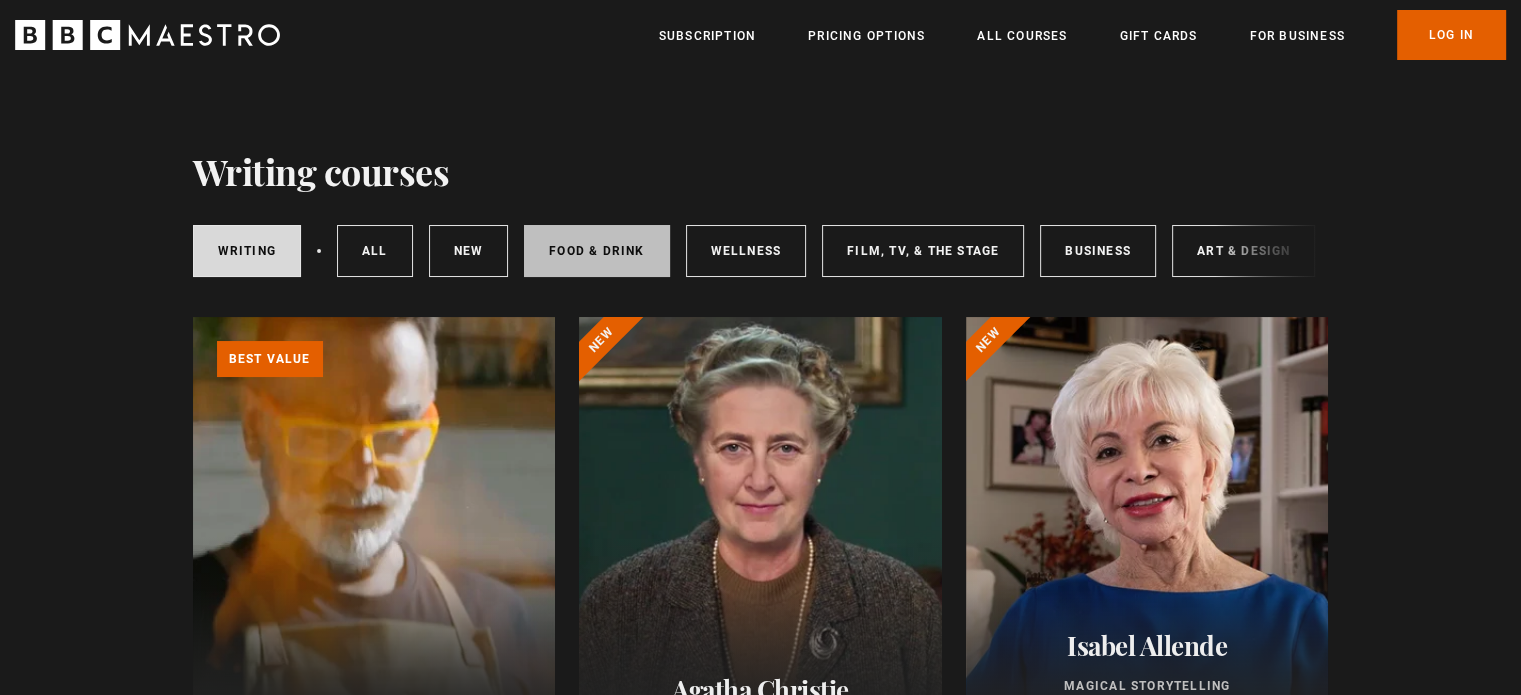 click on "Food & Drink" at bounding box center (596, 251) 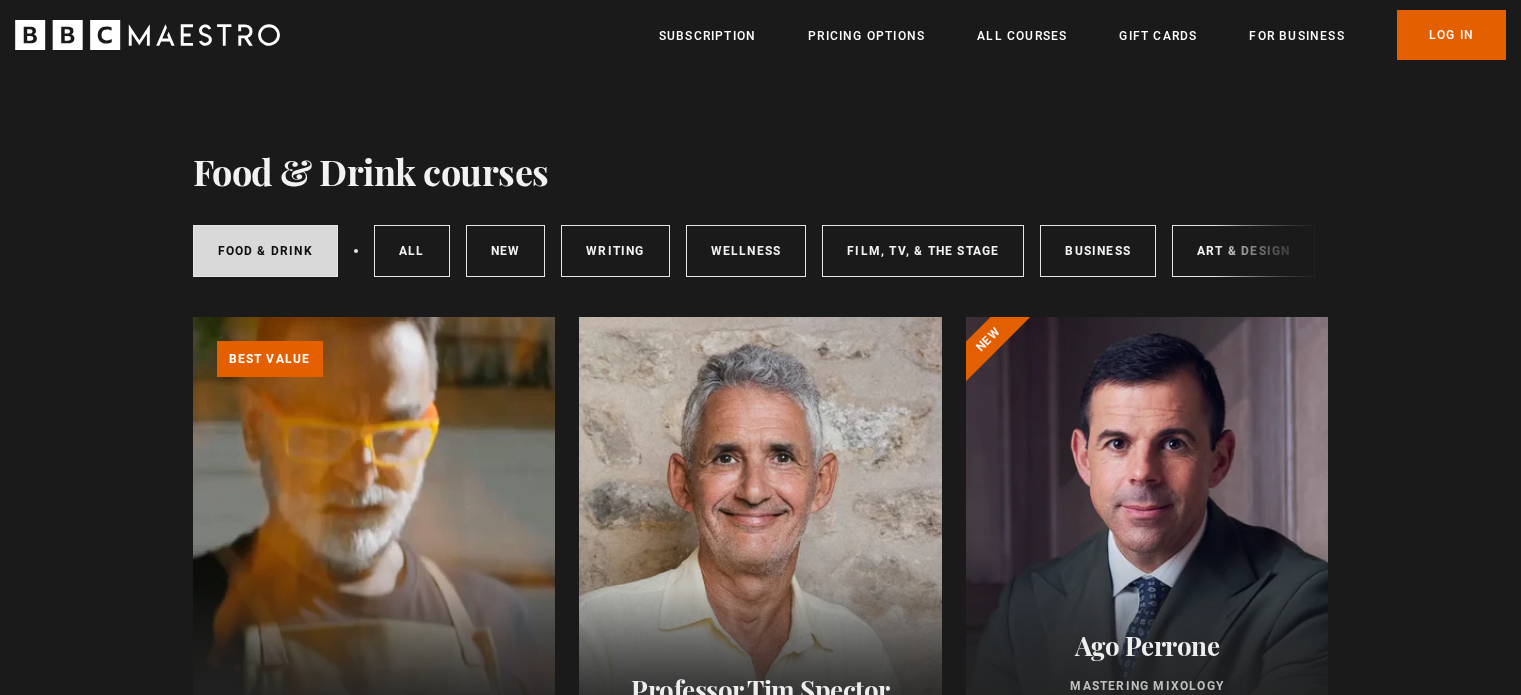 scroll, scrollTop: 300, scrollLeft: 0, axis: vertical 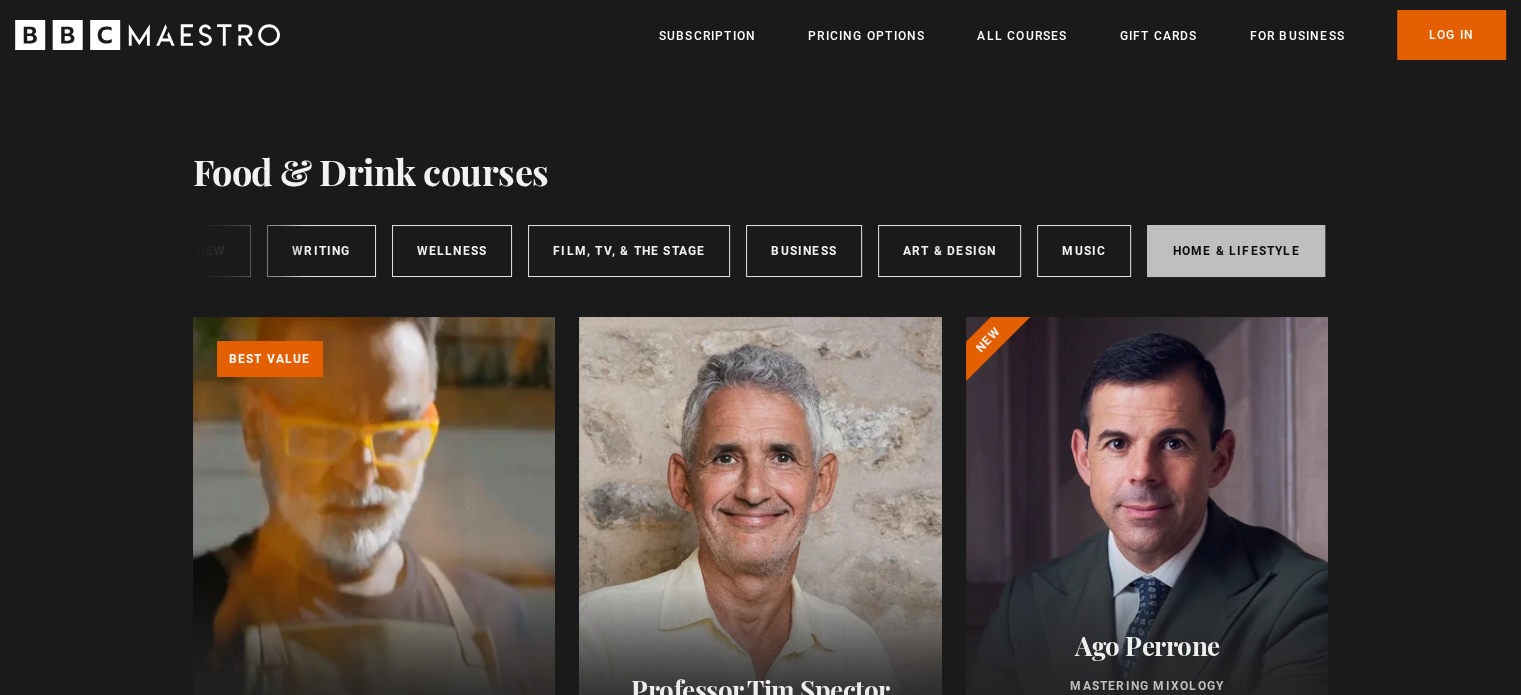click on "Home & Lifestyle" at bounding box center [1235, 251] 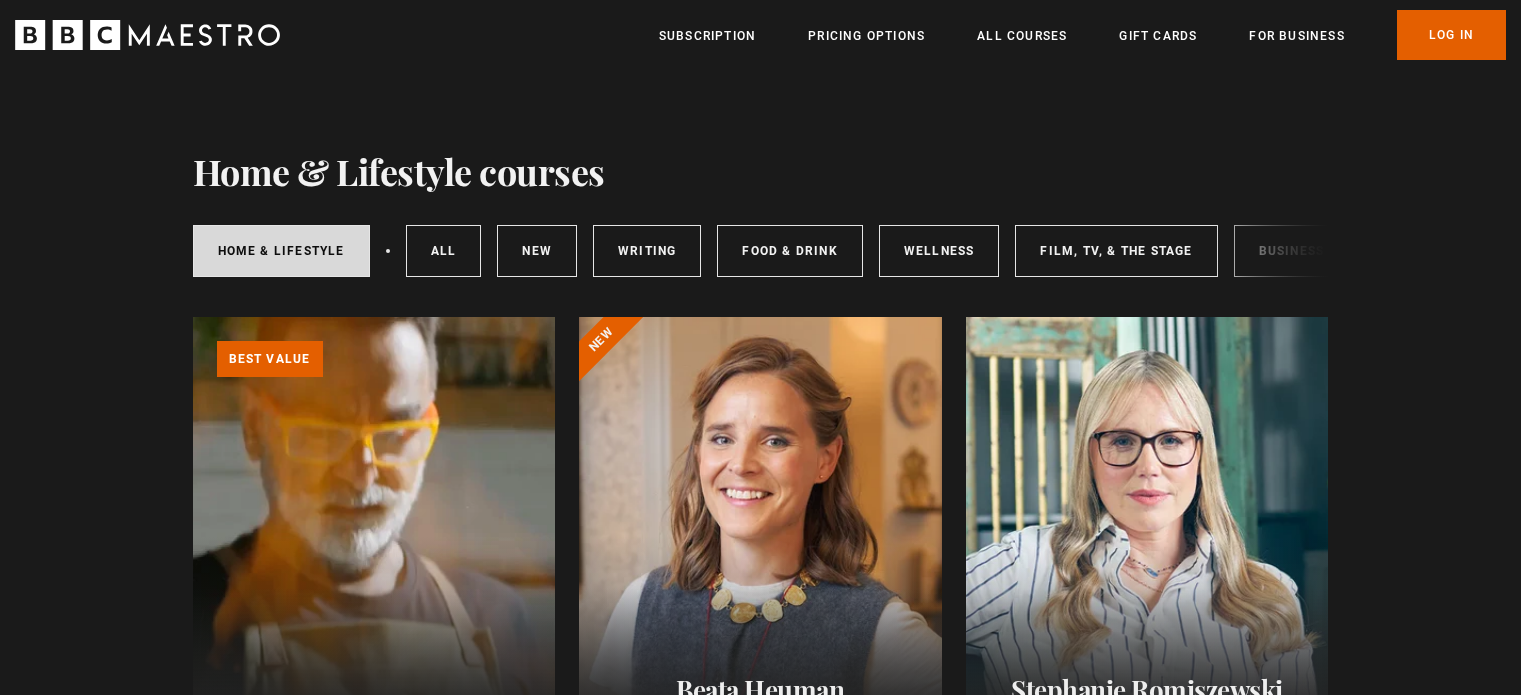 scroll, scrollTop: 200, scrollLeft: 0, axis: vertical 